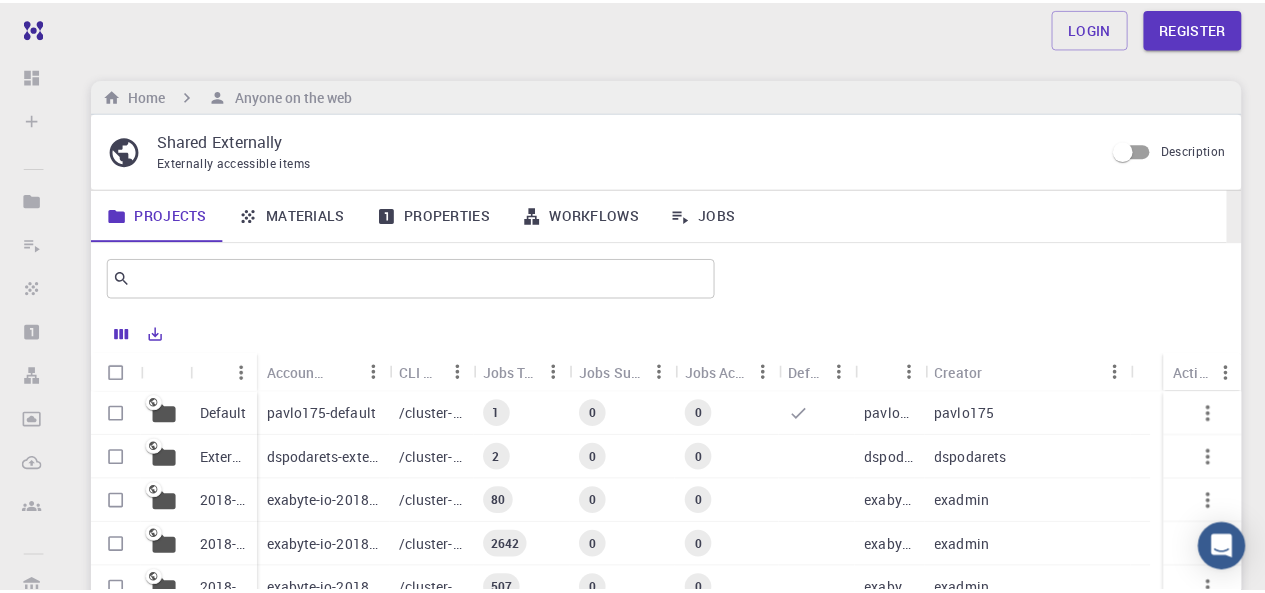 scroll, scrollTop: 0, scrollLeft: 0, axis: both 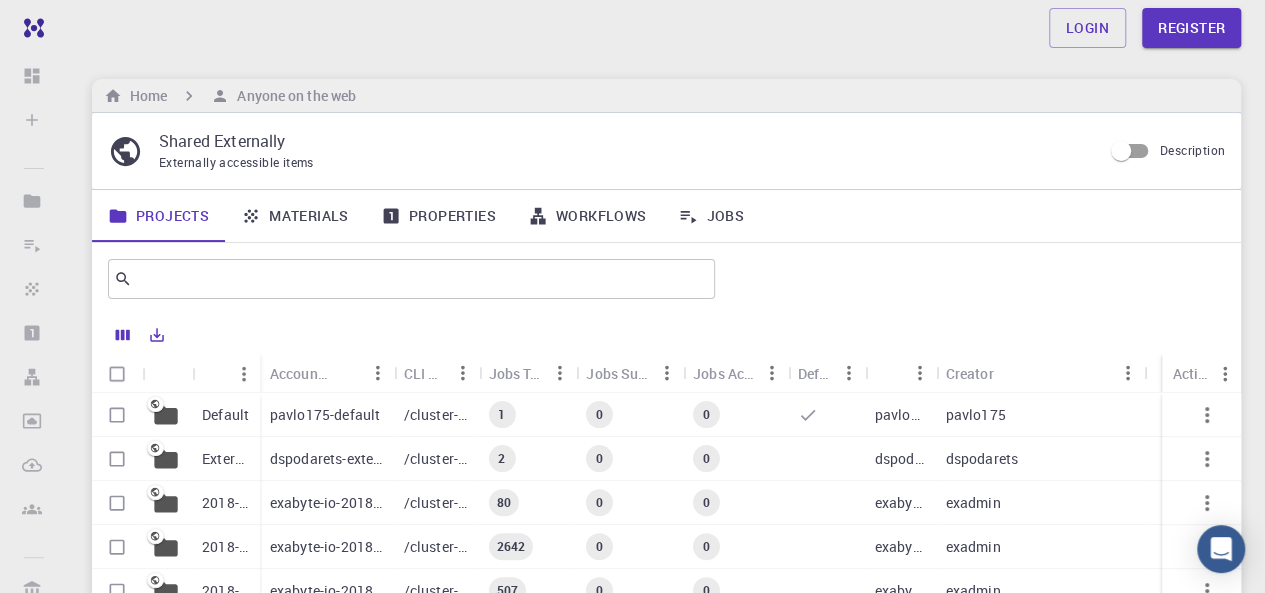 click on "Materials" at bounding box center (295, 216) 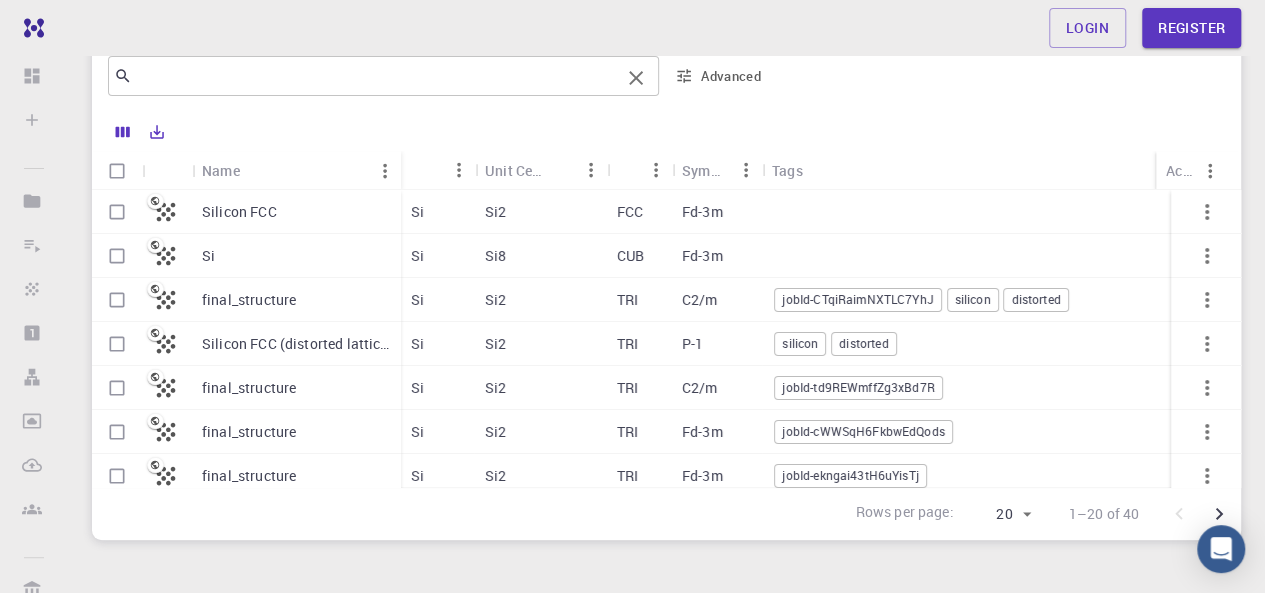 scroll, scrollTop: 100, scrollLeft: 0, axis: vertical 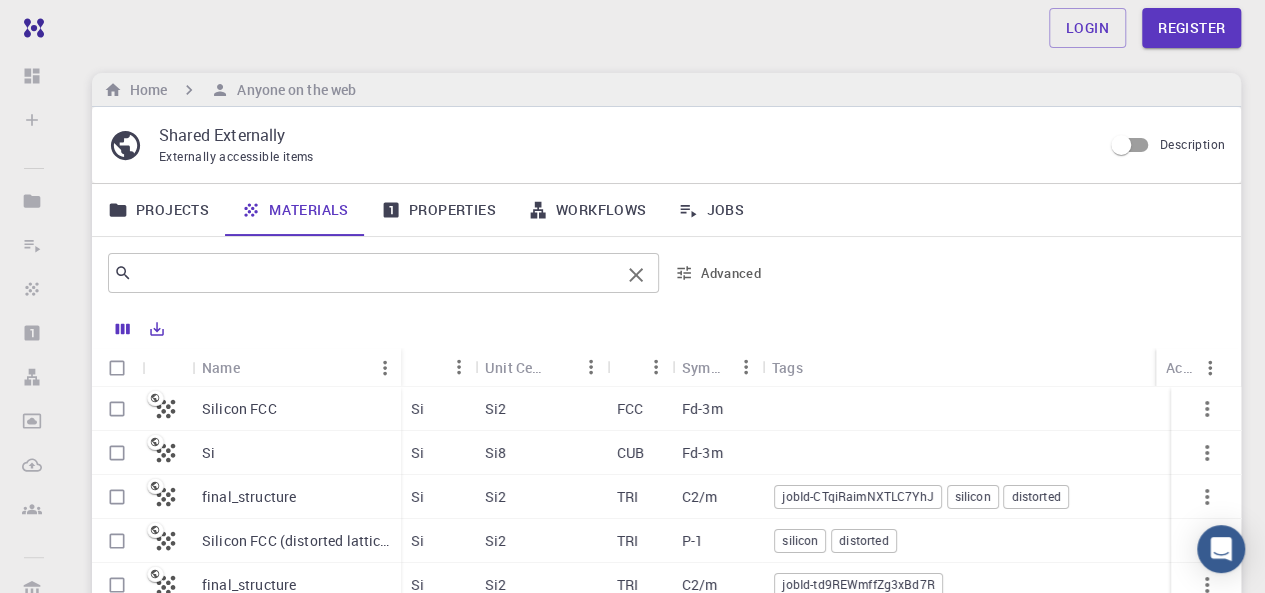 click at bounding box center (376, 273) 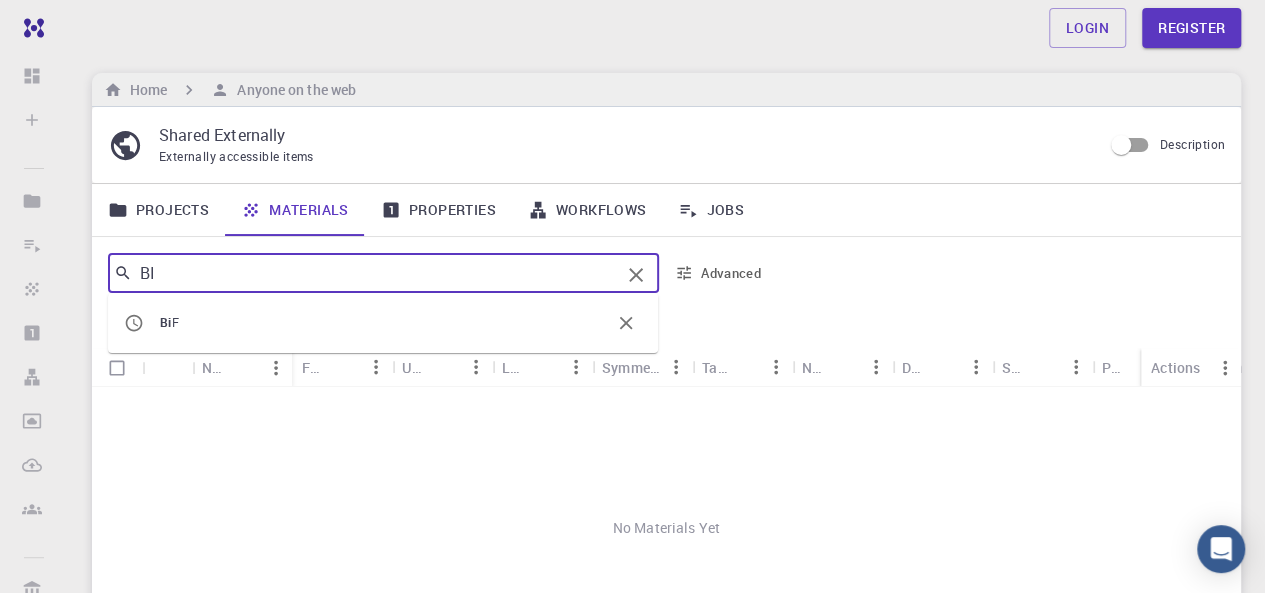 type on "B" 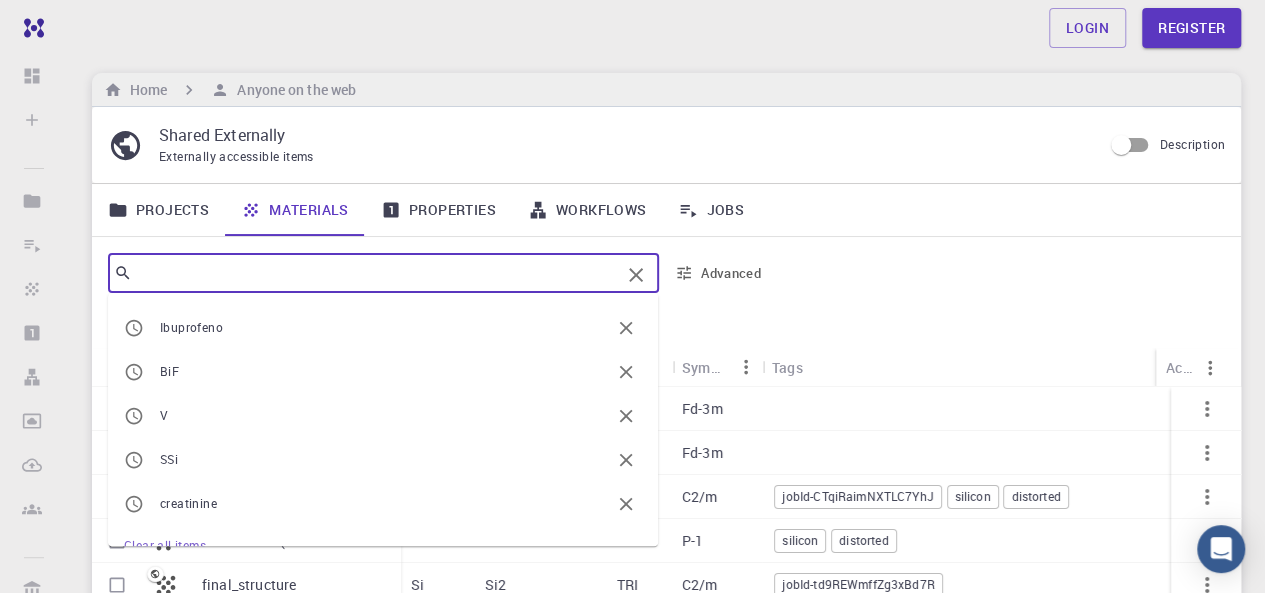 scroll, scrollTop: 238, scrollLeft: 0, axis: vertical 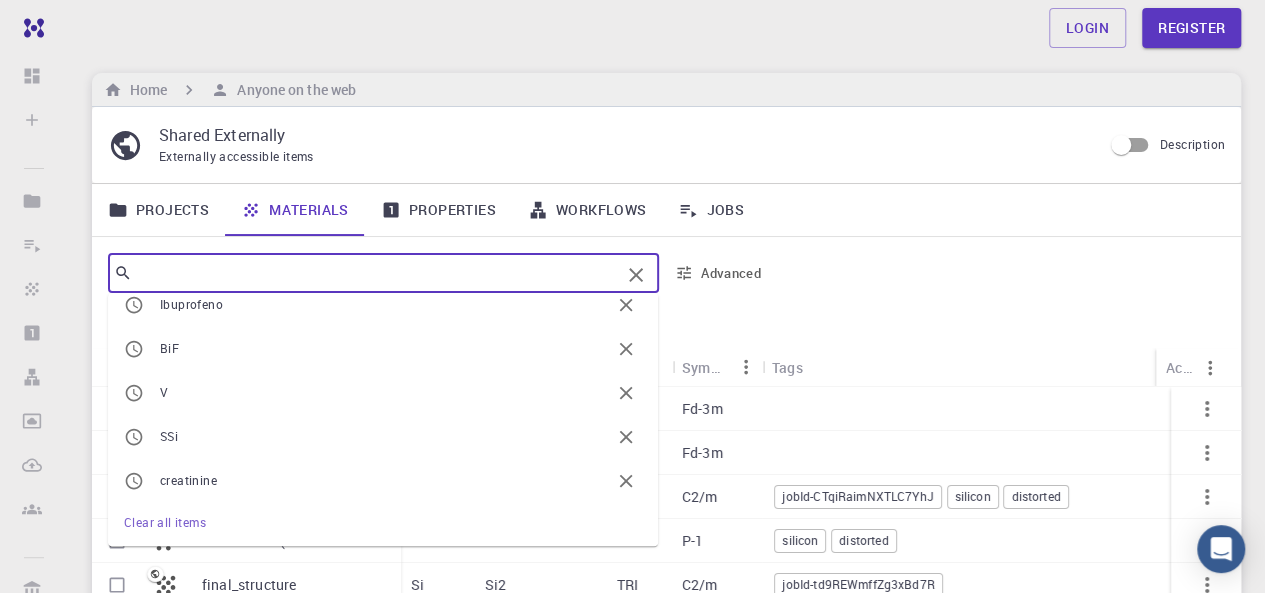 type 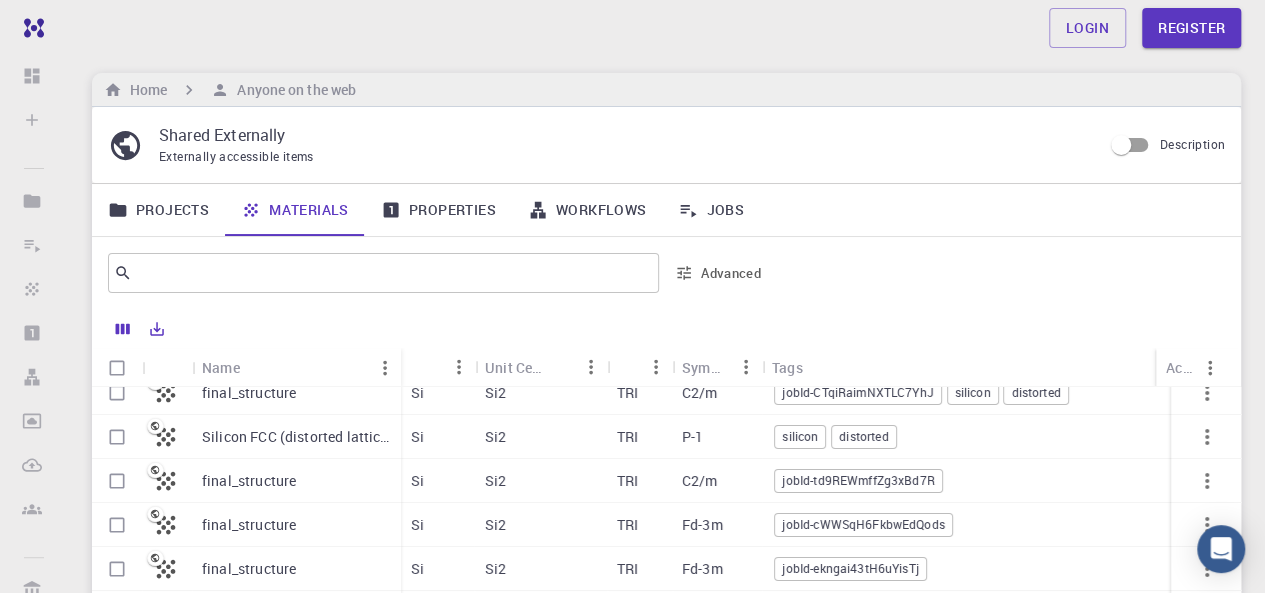 scroll, scrollTop: 0, scrollLeft: 0, axis: both 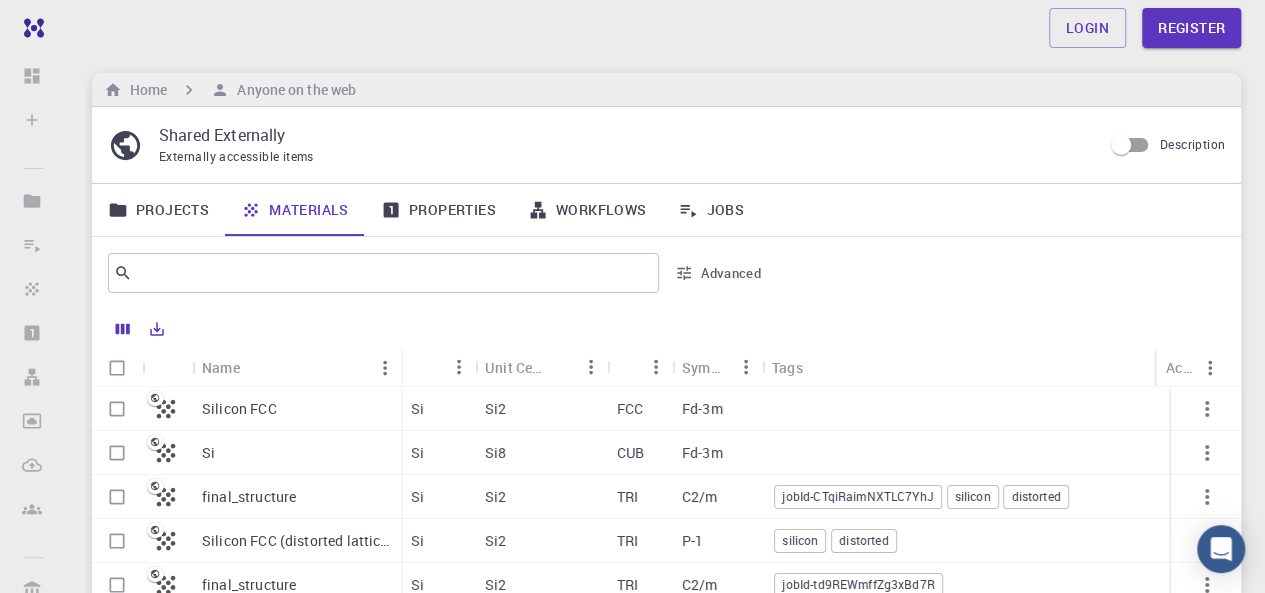 click on "Silicon FCC" at bounding box center [296, 409] 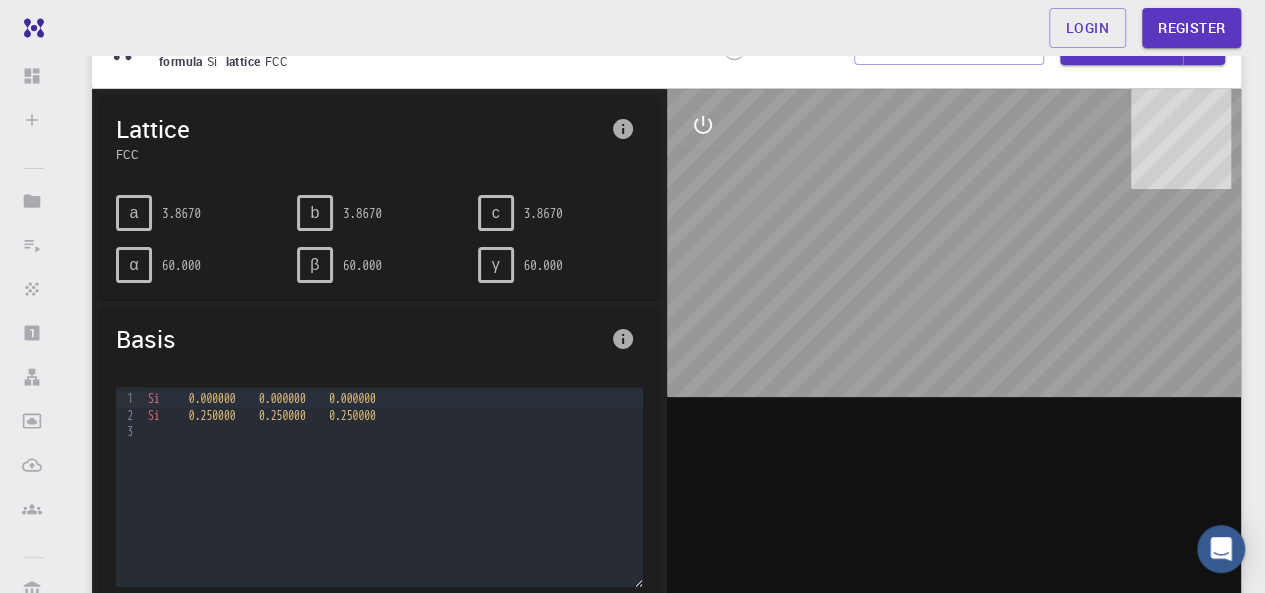 scroll, scrollTop: 100, scrollLeft: 0, axis: vertical 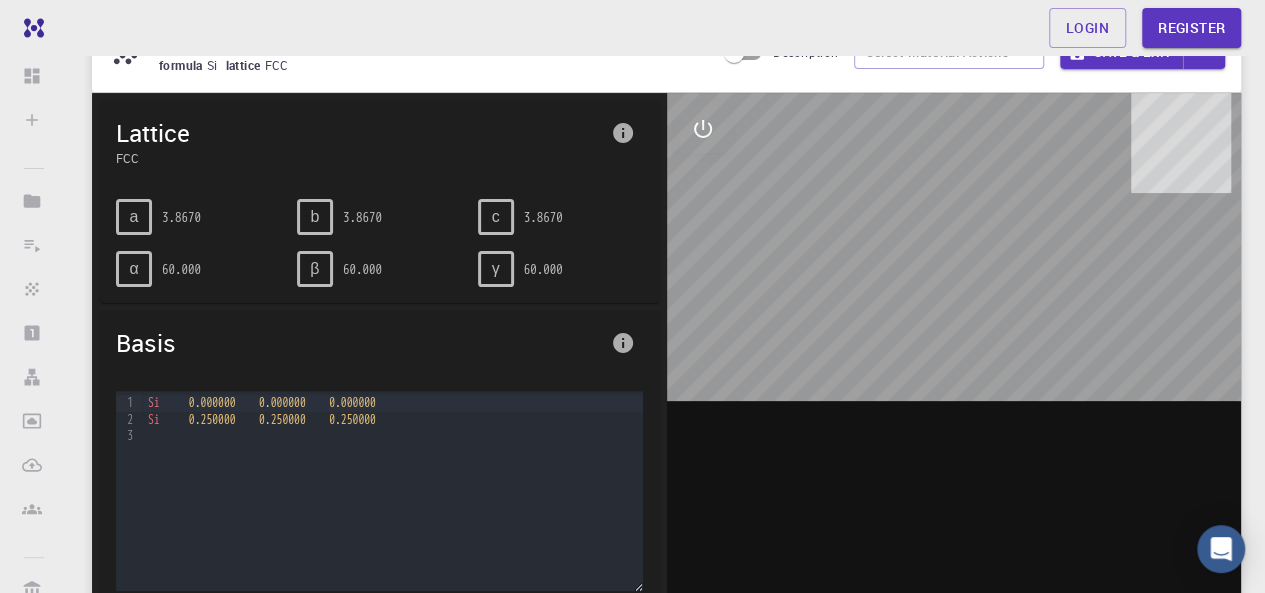 drag, startPoint x: 989, startPoint y: 291, endPoint x: 981, endPoint y: 315, distance: 25.298222 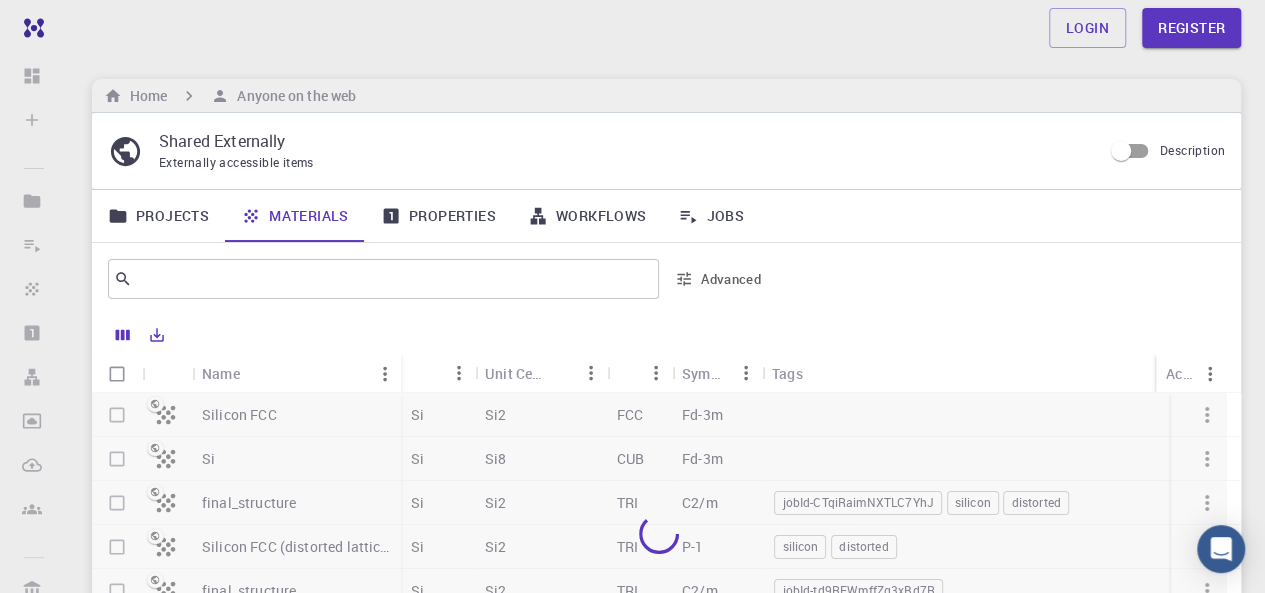 scroll, scrollTop: 6, scrollLeft: 0, axis: vertical 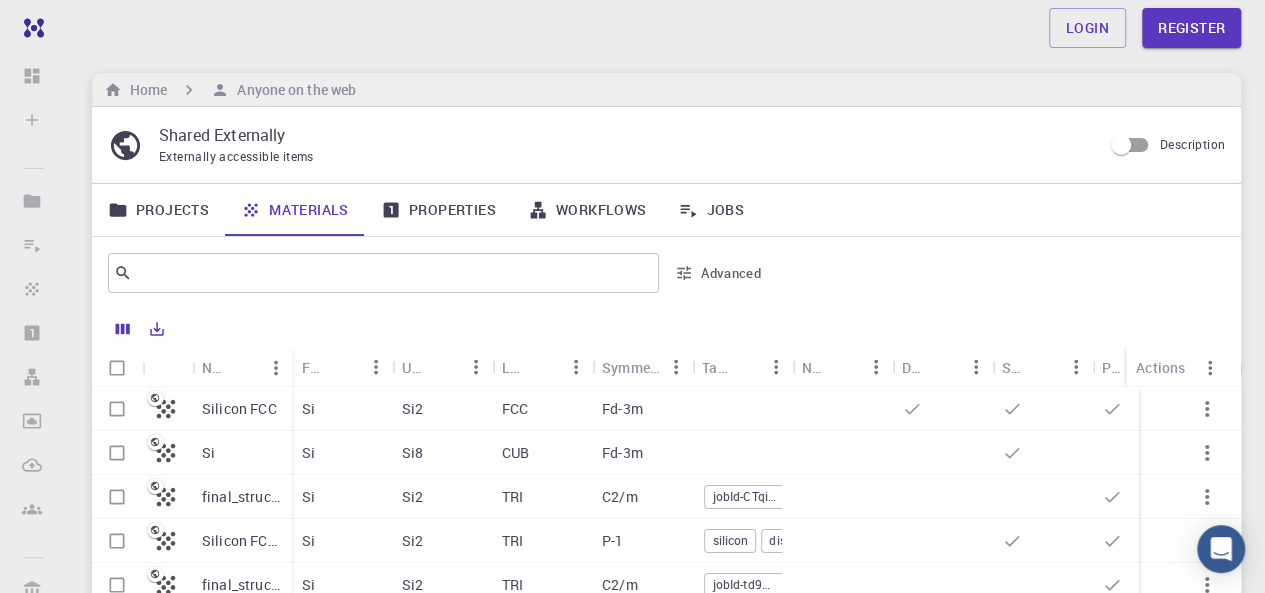 click on "Projects" at bounding box center (158, 210) 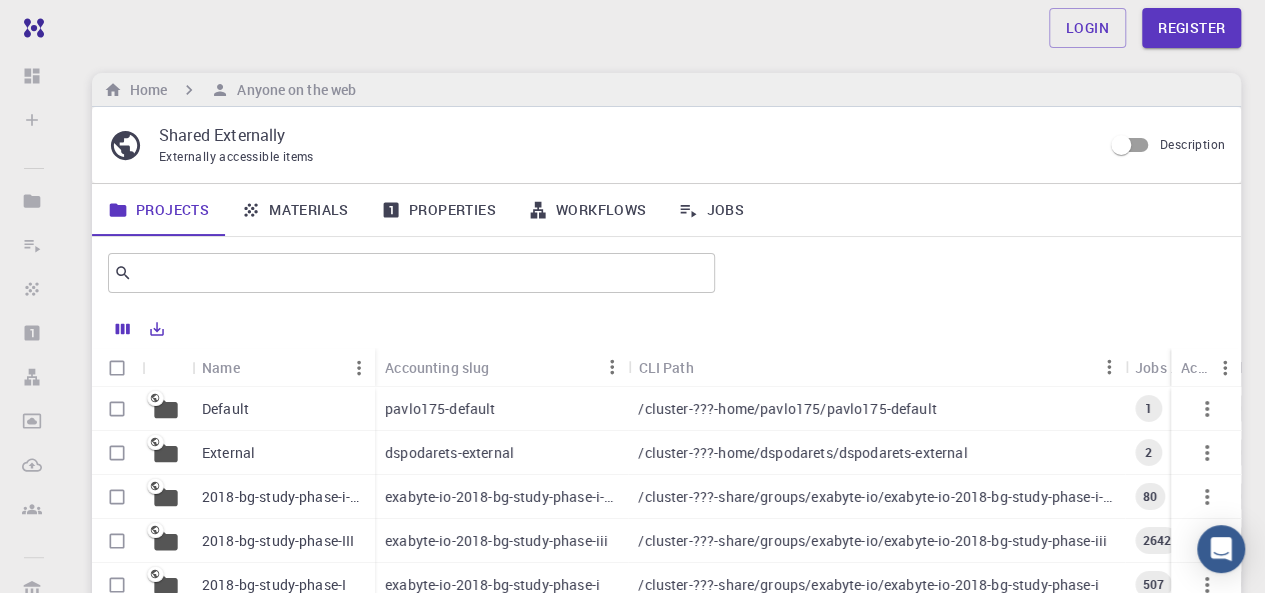 click on "Materials" at bounding box center [295, 210] 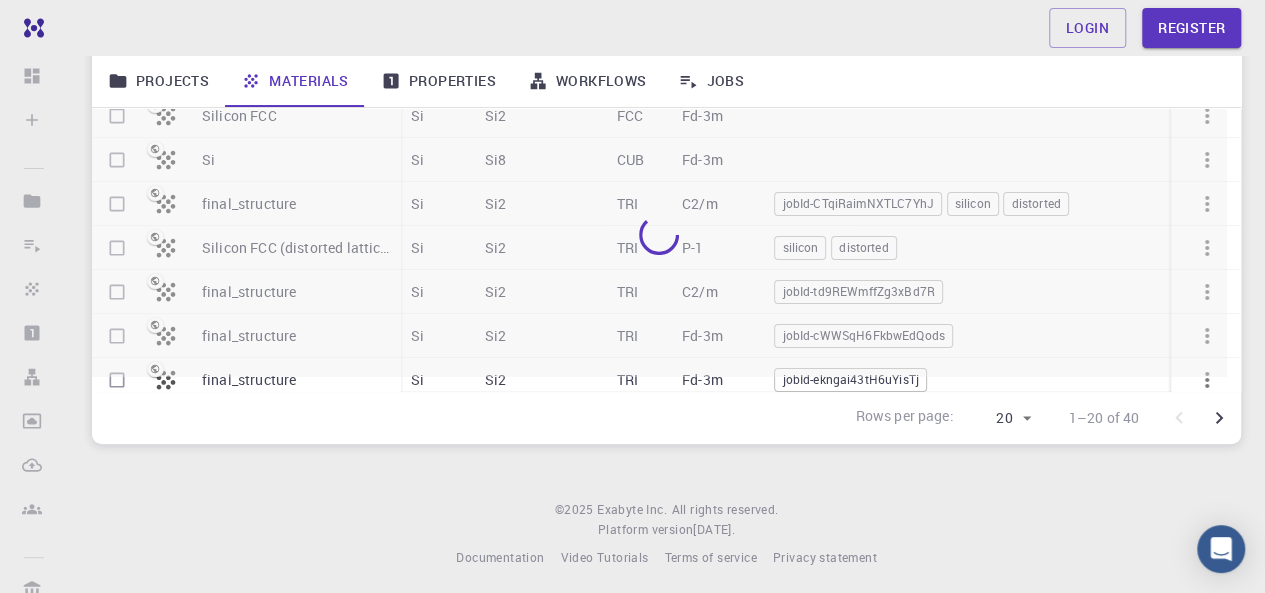 scroll, scrollTop: 306, scrollLeft: 0, axis: vertical 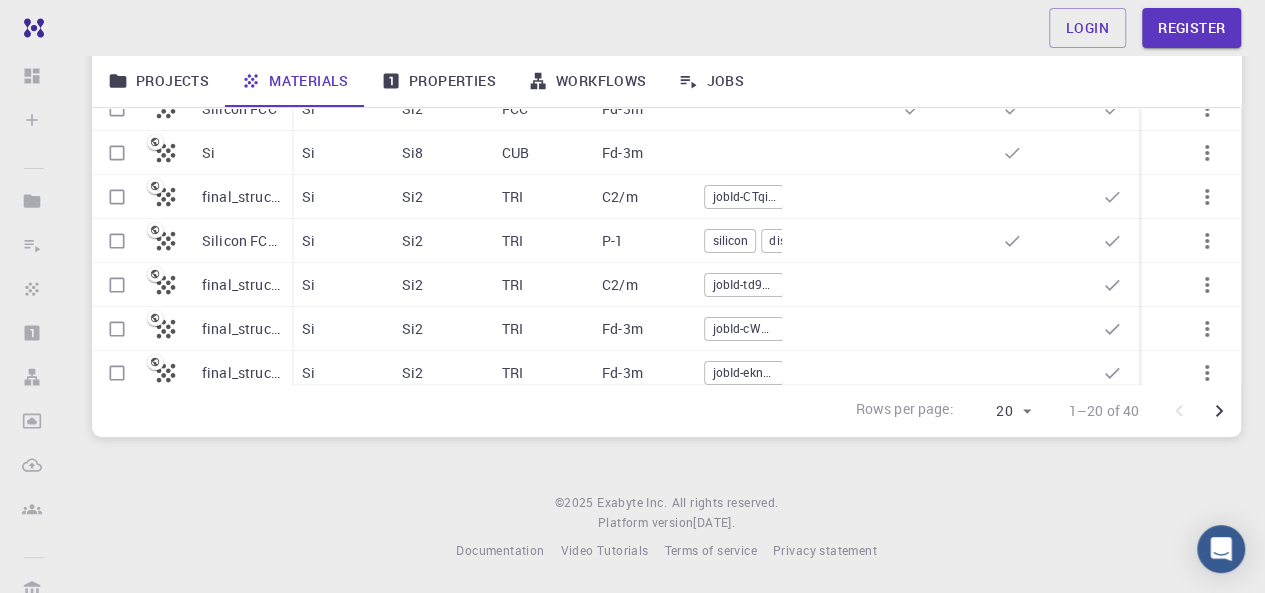 click on "Properties" at bounding box center (438, 81) 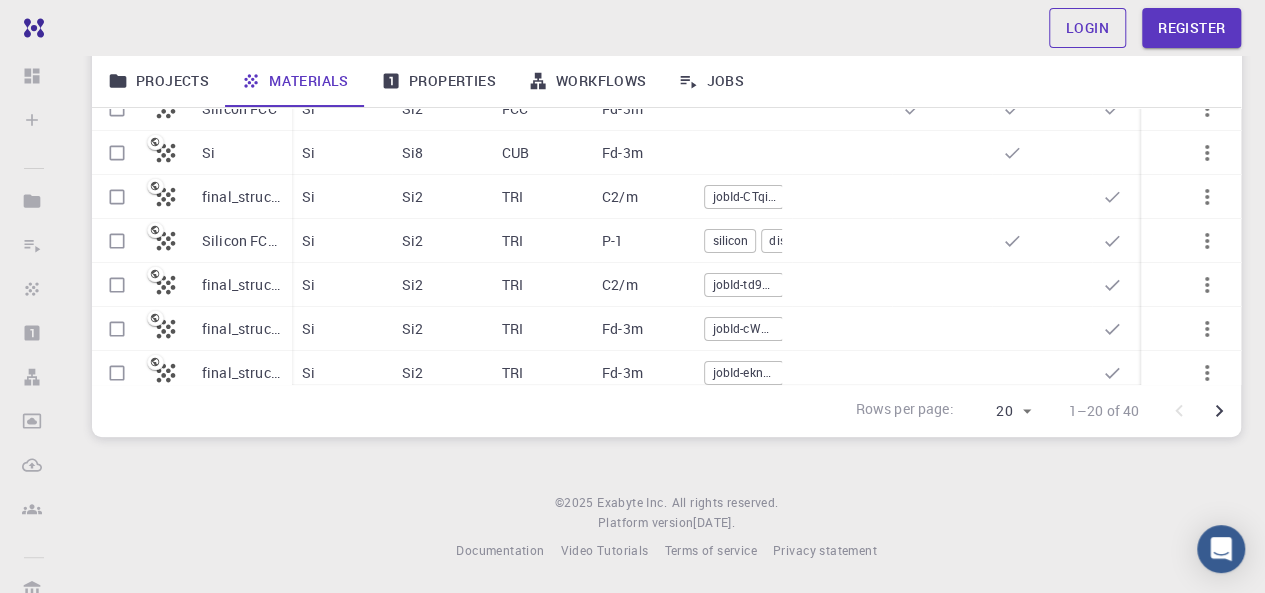 click on "Login" at bounding box center [1087, 28] 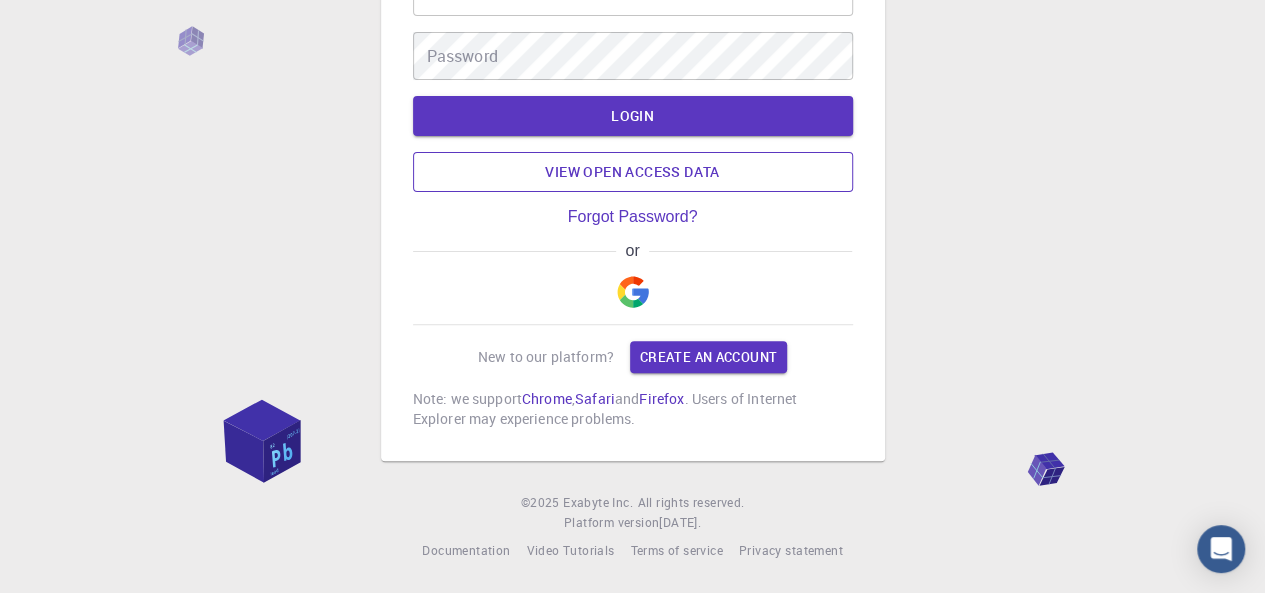 scroll, scrollTop: 122, scrollLeft: 0, axis: vertical 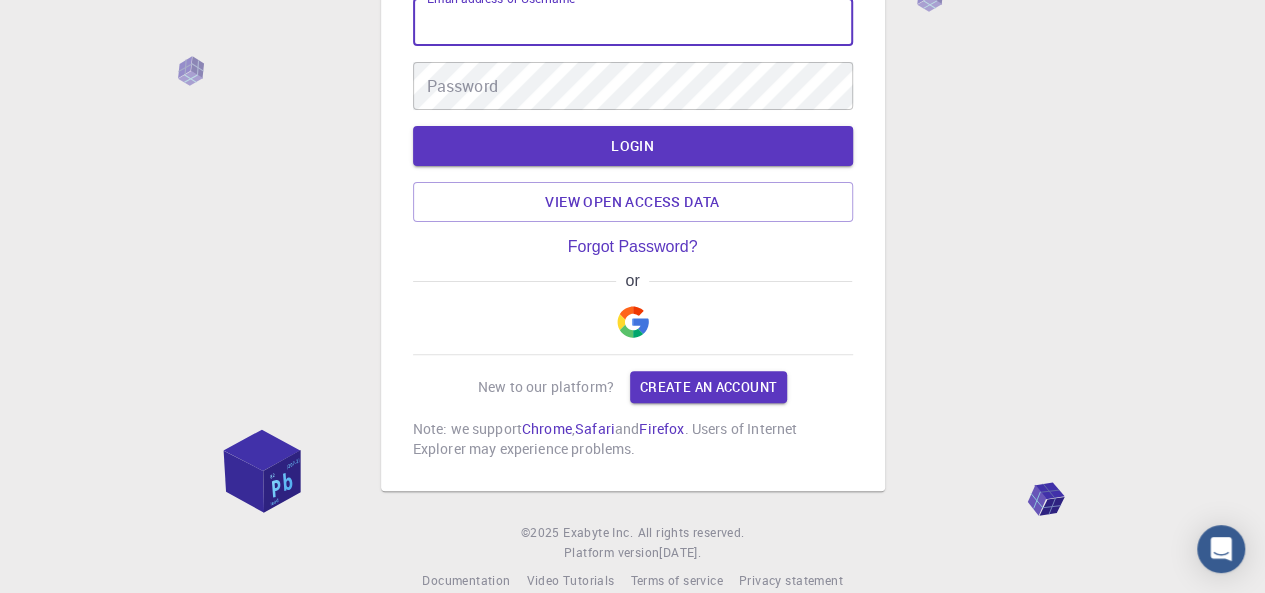 click on "Email address or Username" at bounding box center [633, 22] 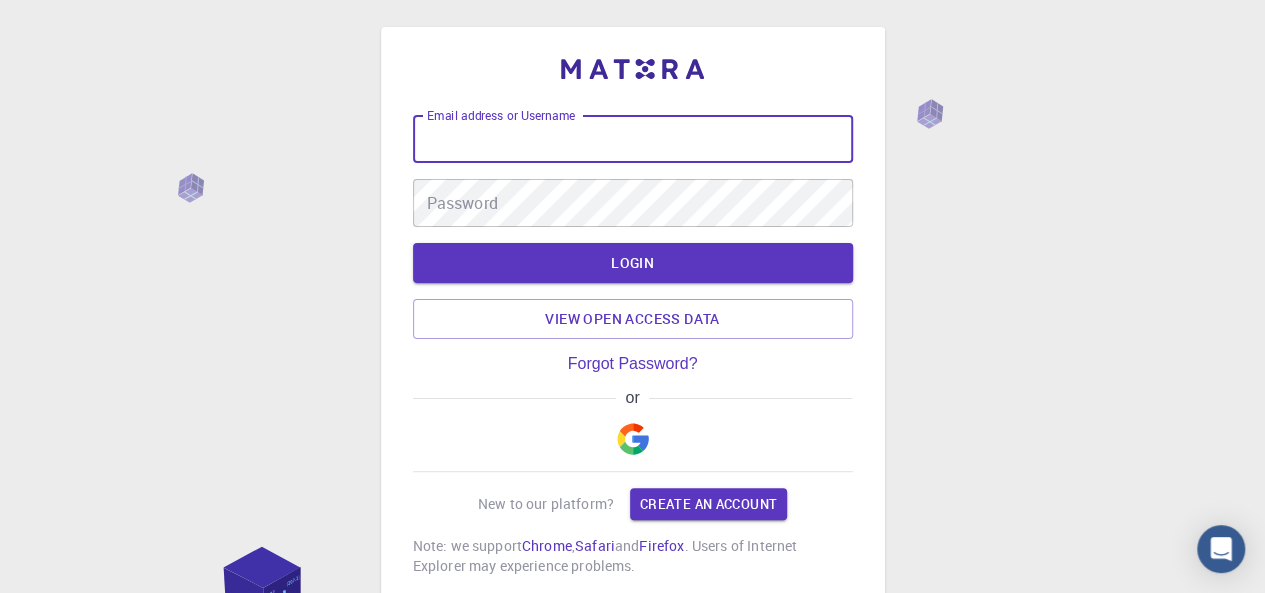 scroll, scrollTop: 0, scrollLeft: 0, axis: both 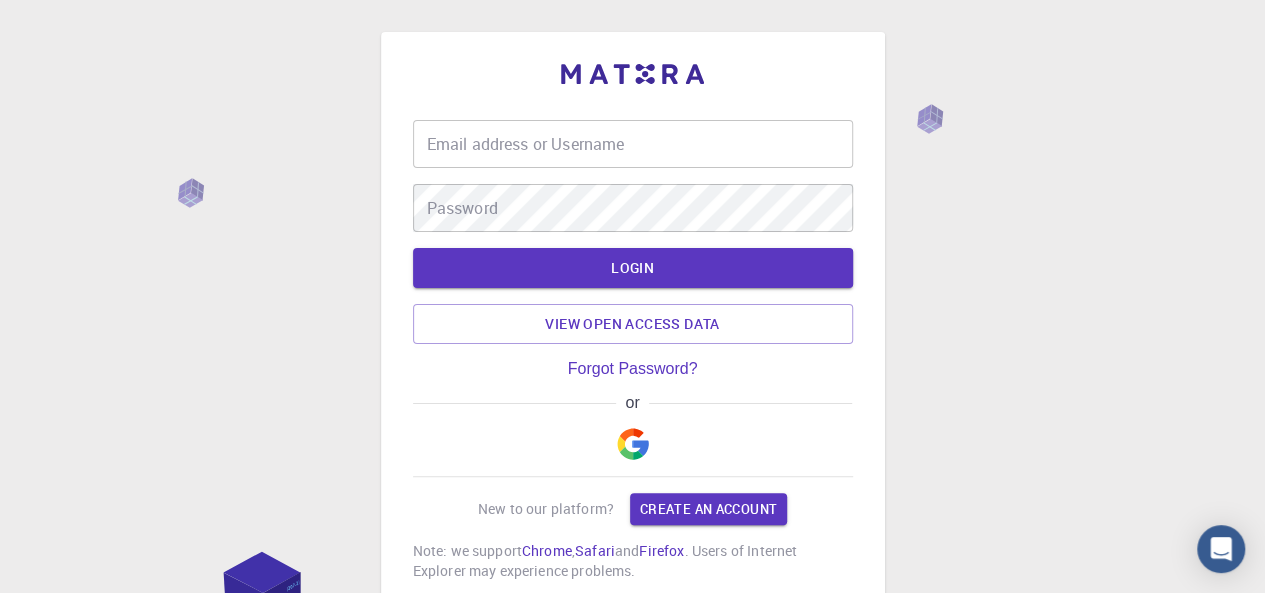 click on "Email address or Username Email address or Username Password Password LOGIN View open access data Forgot Password? or New to our platform? Create an account Note: we support  Chrome ,  Safari  and  Firefox . Users of Internet Explorer may experience problems." at bounding box center (633, 322) 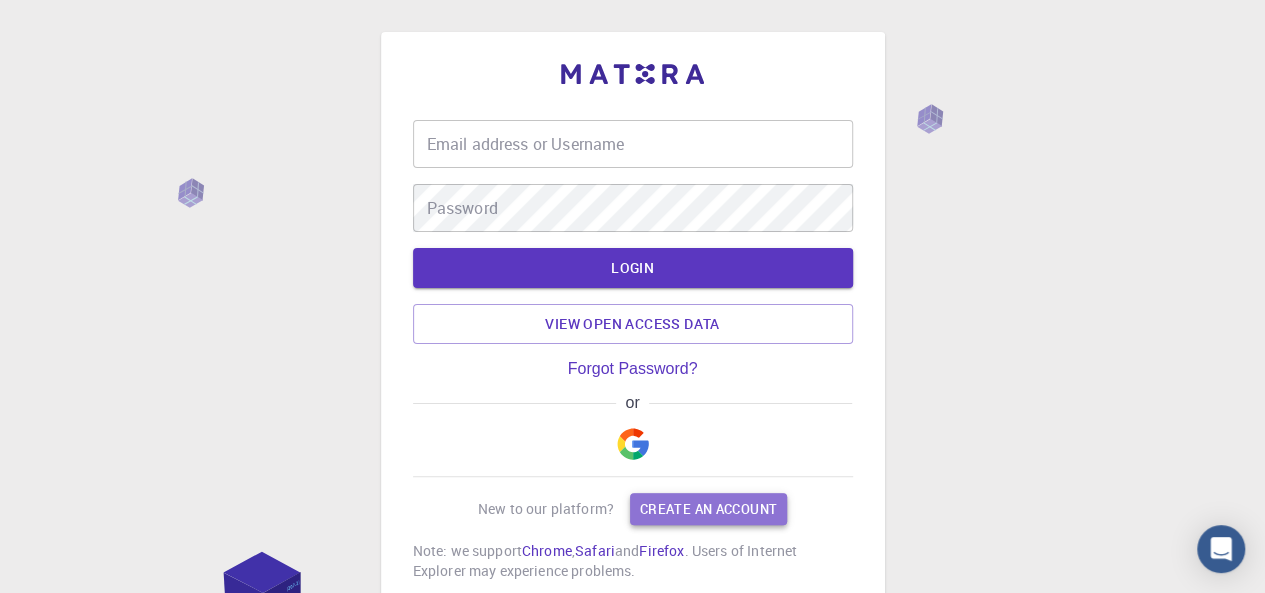 click on "Create an account" at bounding box center [708, 509] 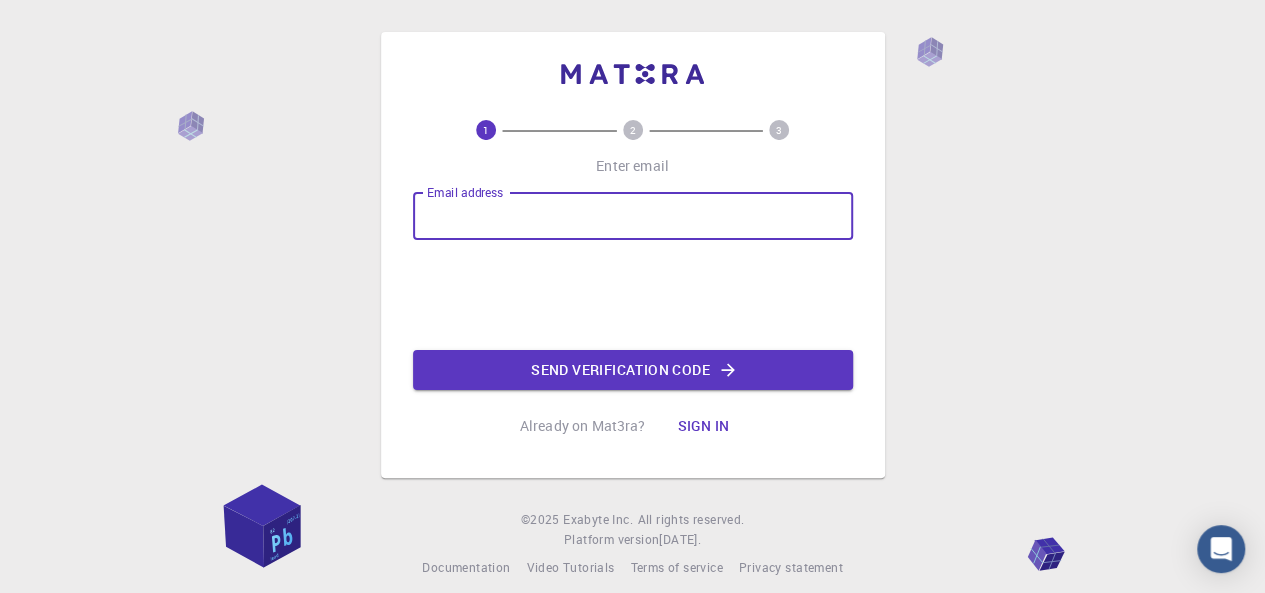 click on "Email address Email address" at bounding box center [633, 216] 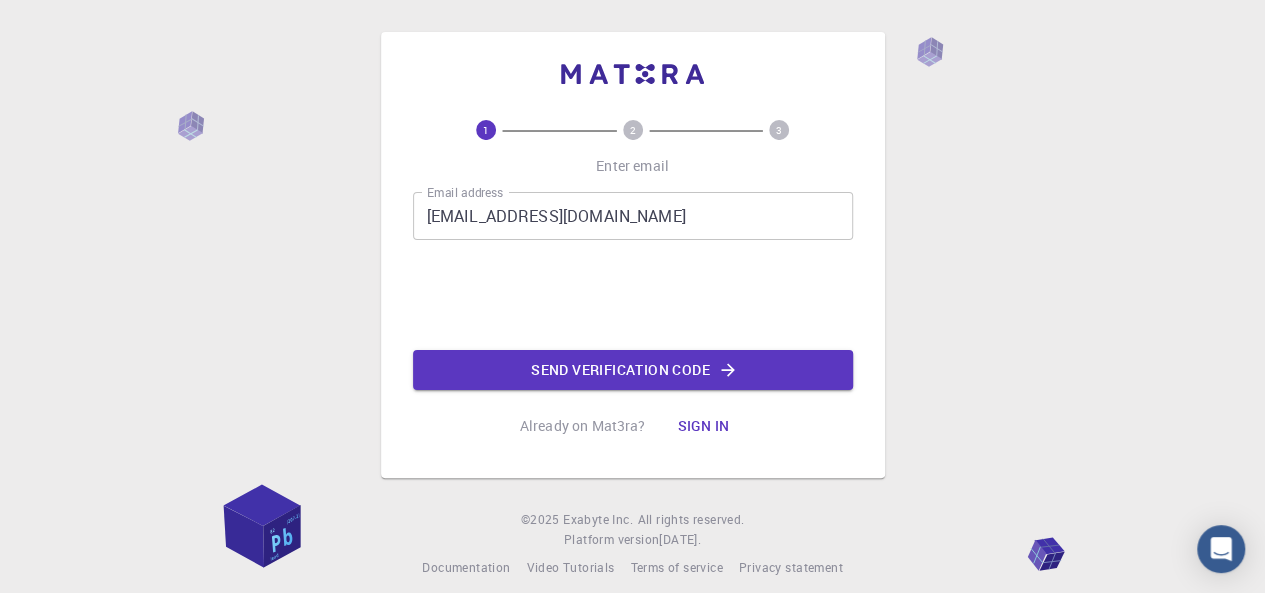 click on "Email address divyasharma1448@gmail.com Email address Send verification code" at bounding box center (633, 291) 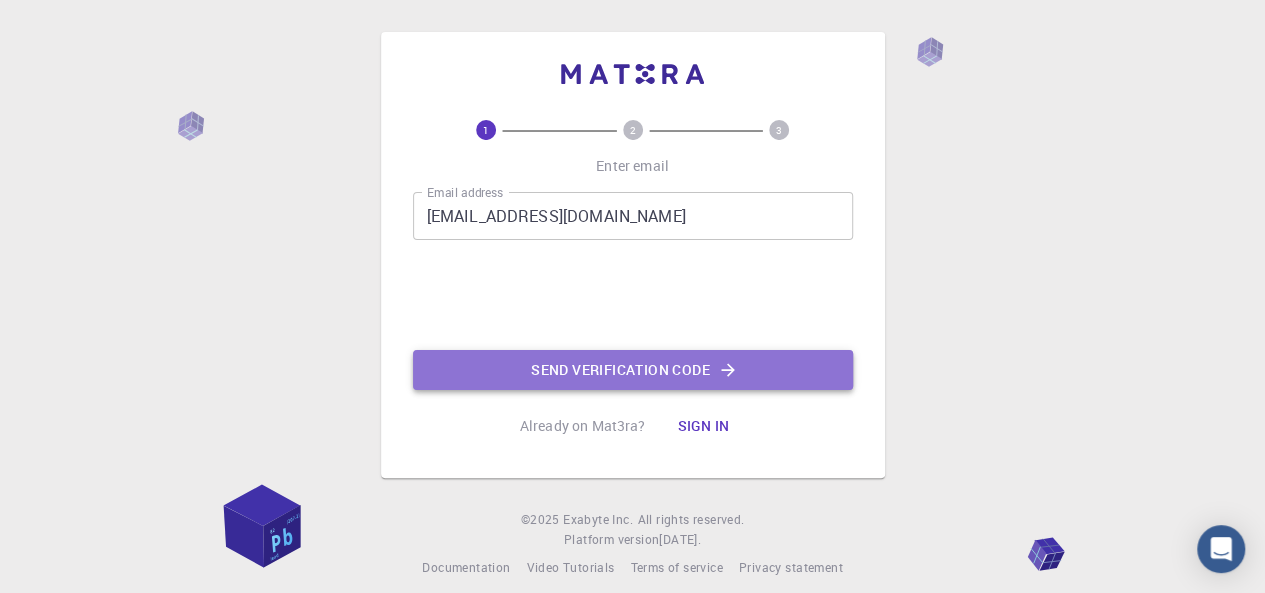 click on "Send verification code" 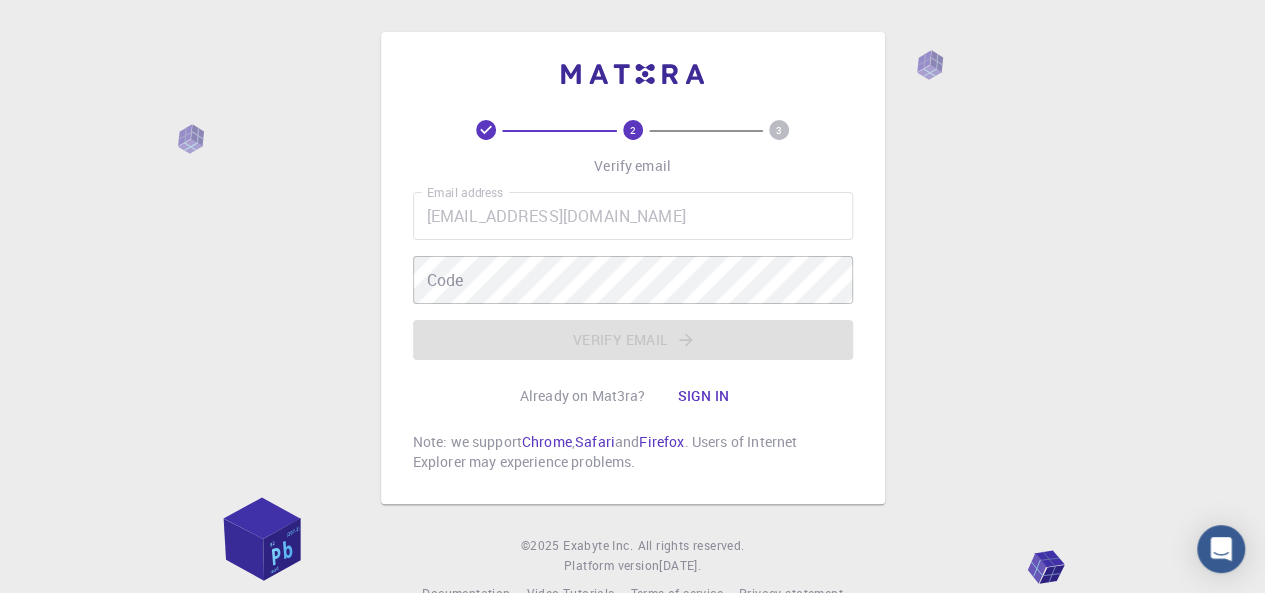 click on "2 3 Verify email Email address divyasharma1448@gmail.com Email address Code Code Verify email Already on Mat3ra? Sign in Note: we support  Chrome ,  Safari  and  Firefox . Users of Internet Explorer may experience problems." at bounding box center [633, 252] 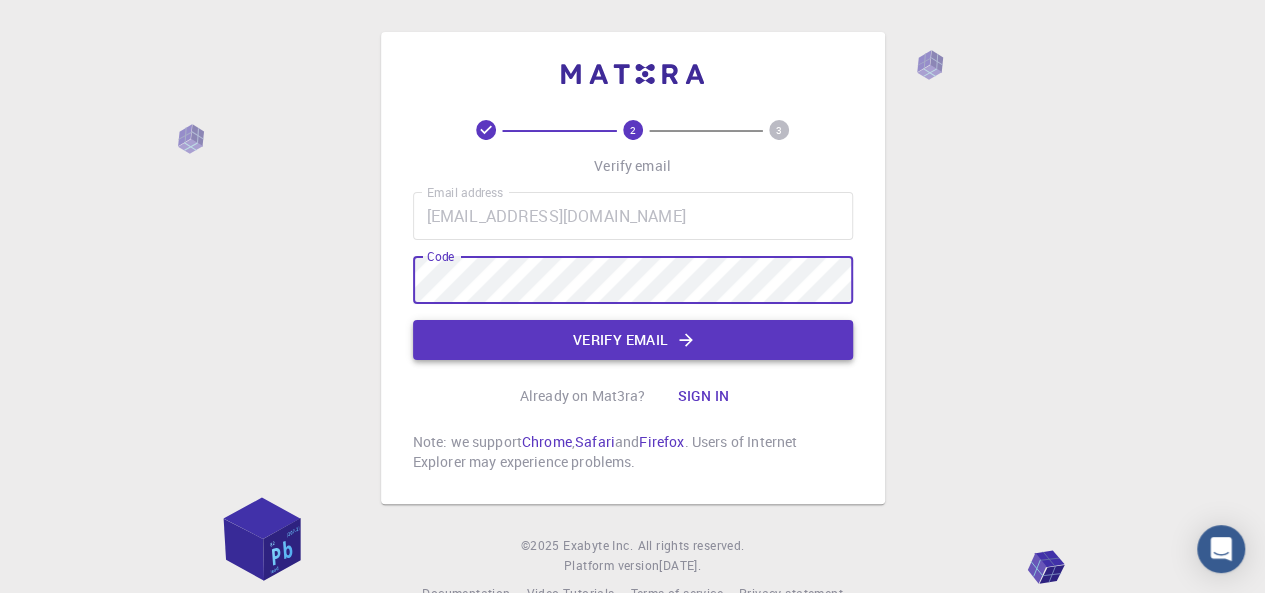 click on "Verify email" 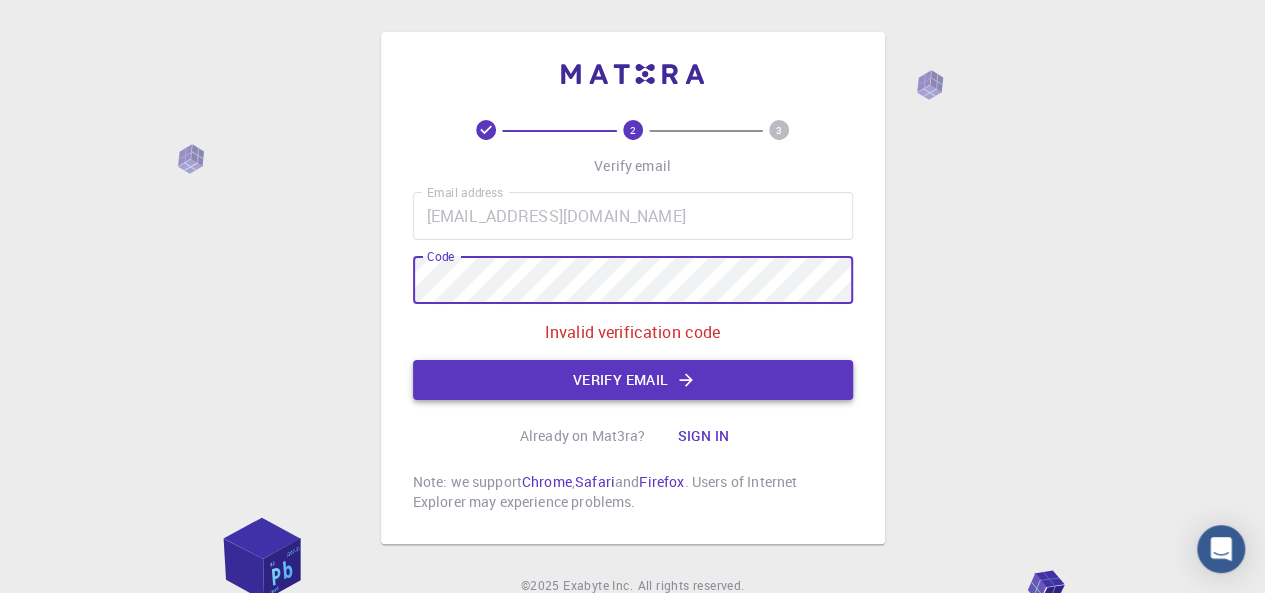 click on "Verify email" at bounding box center [633, 380] 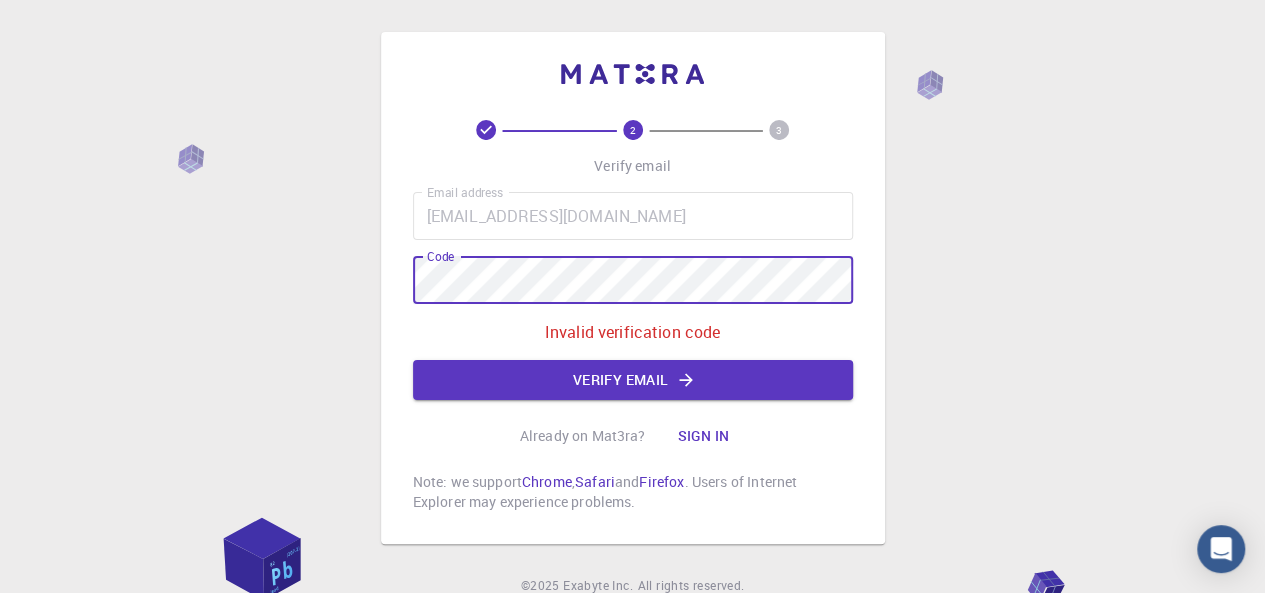 click on "2 3 Verify email Email address divyasharma1448@gmail.com Email address Code Code Invalid verification code Verify email Already on Mat3ra? Sign in Note: we support  Chrome ,  Safari  and  Firefox . Users of Internet Explorer may experience problems. ©  2025   Exabyte Inc.   All rights reserved. Platform version  2025.6.26 . Documentation Video Tutorials Terms of service Privacy statement" at bounding box center [632, 338] 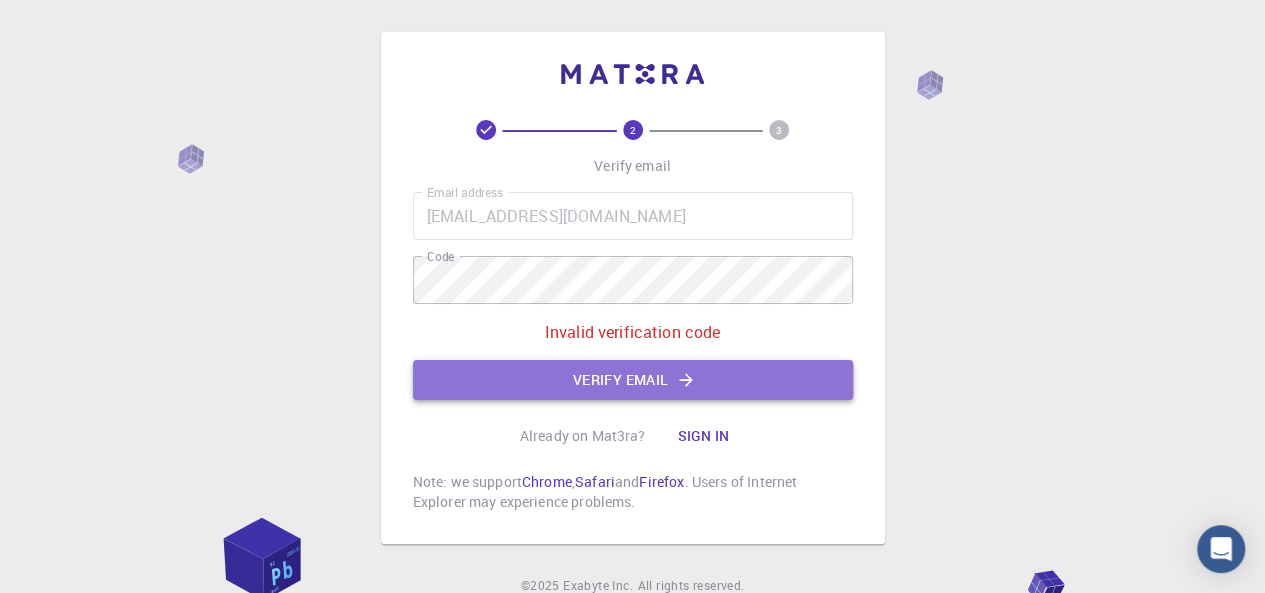 click on "Verify email" at bounding box center (633, 380) 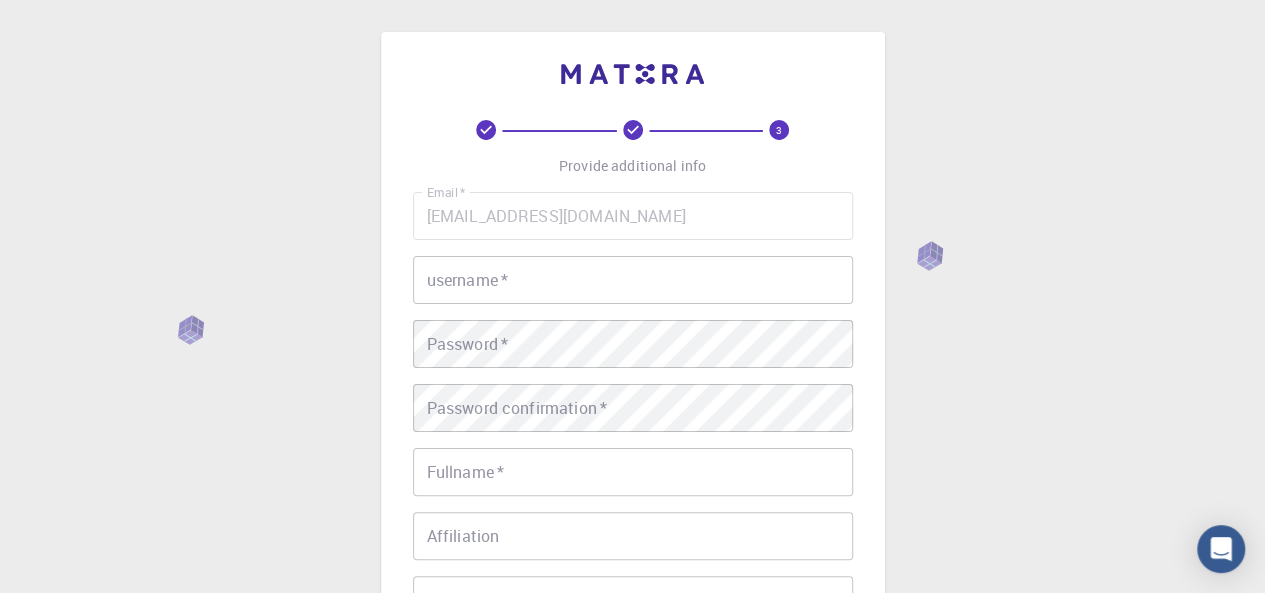 click on "username   *" at bounding box center [633, 280] 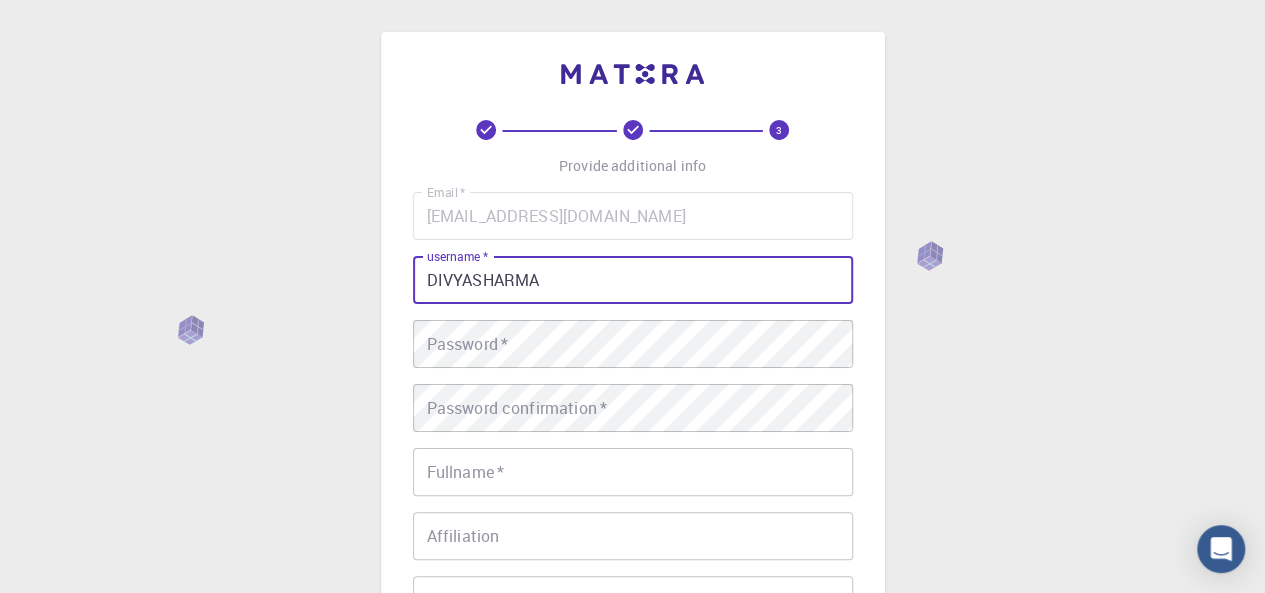 type on "DIVYASHARMA" 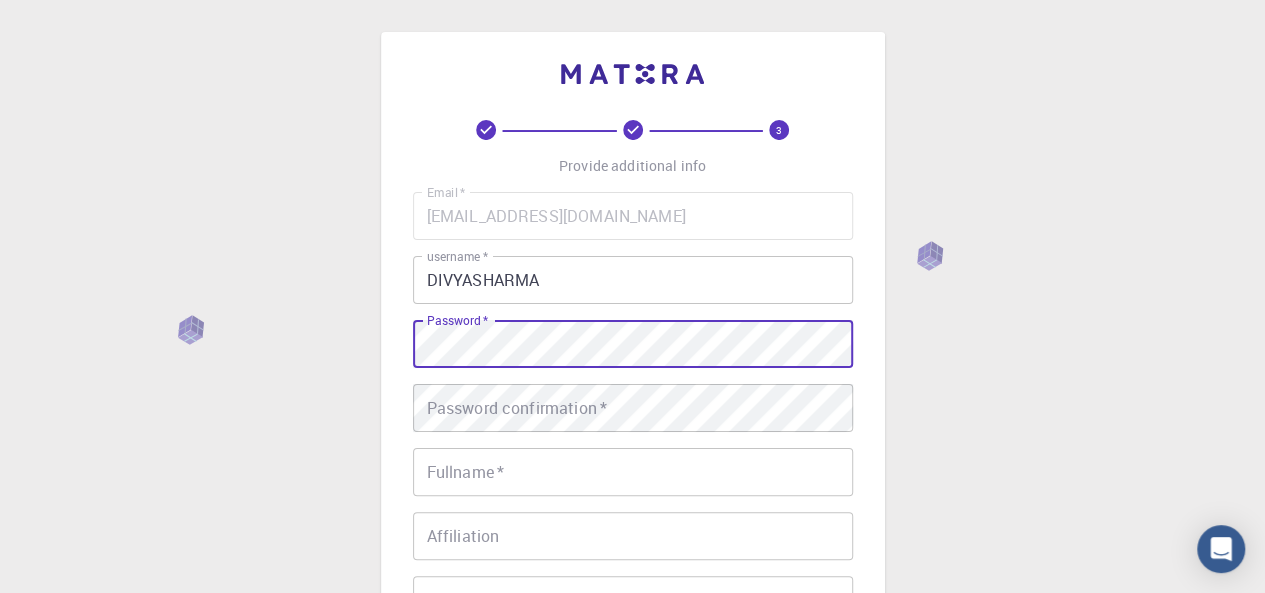 click on "3 Provide additional info Email   * divyasharma1448@gmail.com Email   * username   * DIVYASHARMA username   * Password   * Password   * Password confirmation   * Password confirmation   * Fullname   * Fullname   * Affiliation Affiliation Phone Phone Description Description I accept the  Terms of Service / Privacy Policy  * REGISTER Already on Mat3ra? Sign in ©  2025   Exabyte Inc.   All rights reserved. Platform version  2025.6.26 . Documentation Video Tutorials Terms of service Privacy statement" at bounding box center [632, 509] 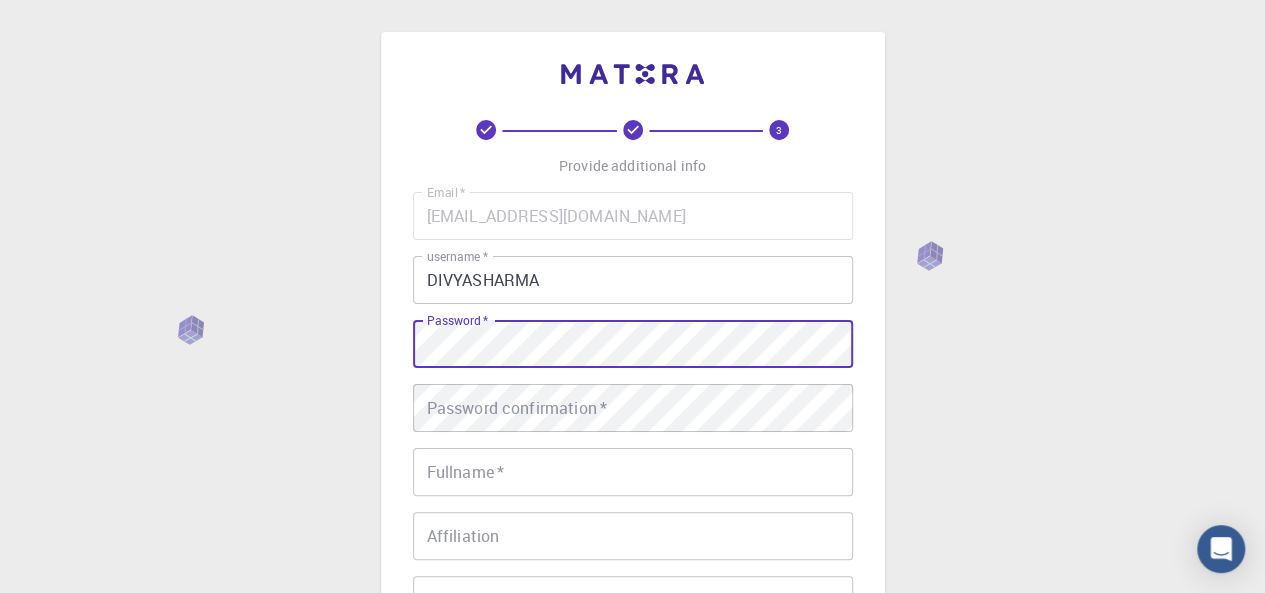 click on "3 Provide additional info Email   * divyasharma1448@gmail.com Email   * username   * DIVYASHARMA username   * Password   * Password   * Password confirmation   * Password confirmation   * Fullname   * Fullname   * Affiliation Affiliation Phone Phone Description Description I accept the  Terms of Service / Privacy Policy  * REGISTER Already on Mat3ra? Sign in" at bounding box center [633, 459] 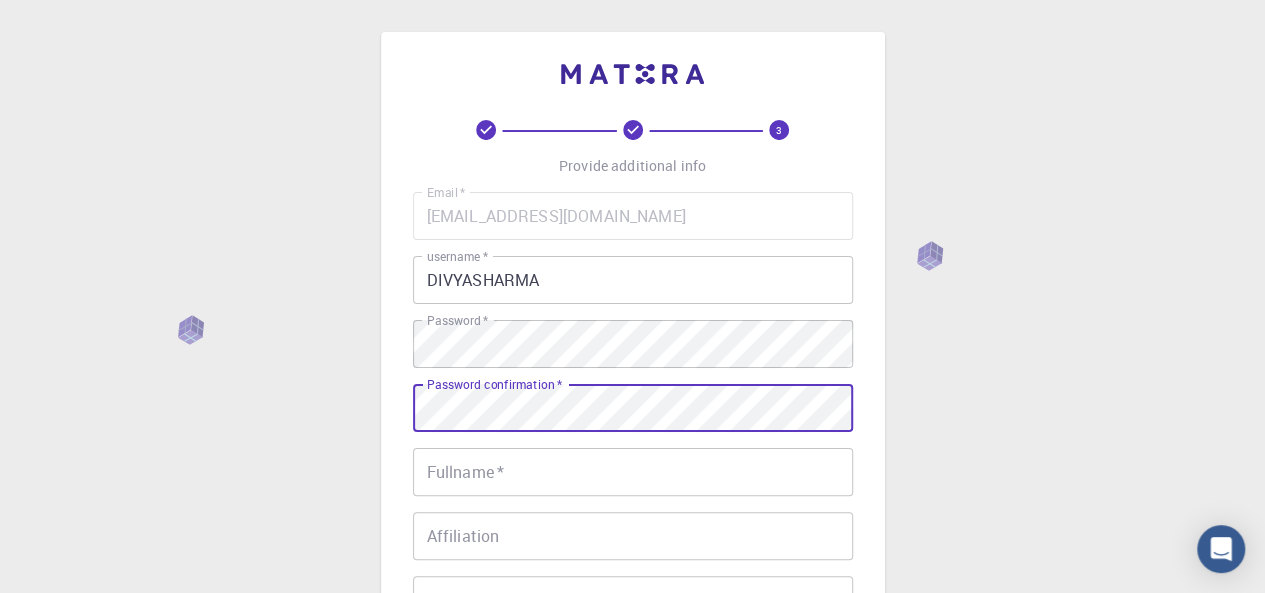 click on "Fullname   *" at bounding box center [633, 472] 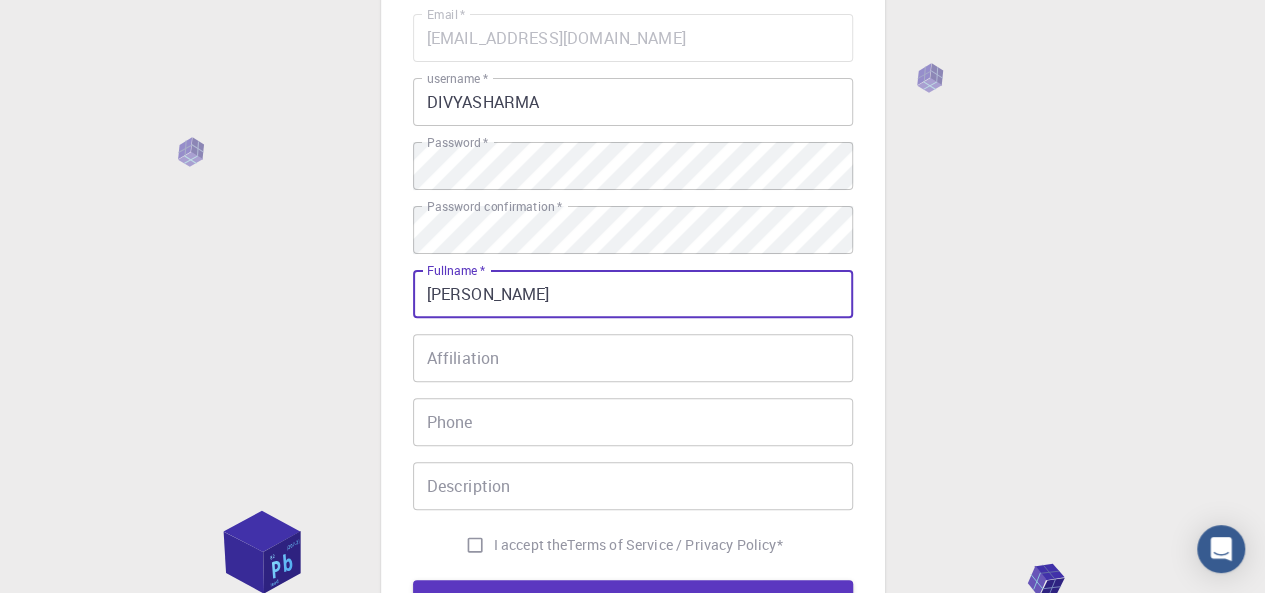 scroll, scrollTop: 300, scrollLeft: 0, axis: vertical 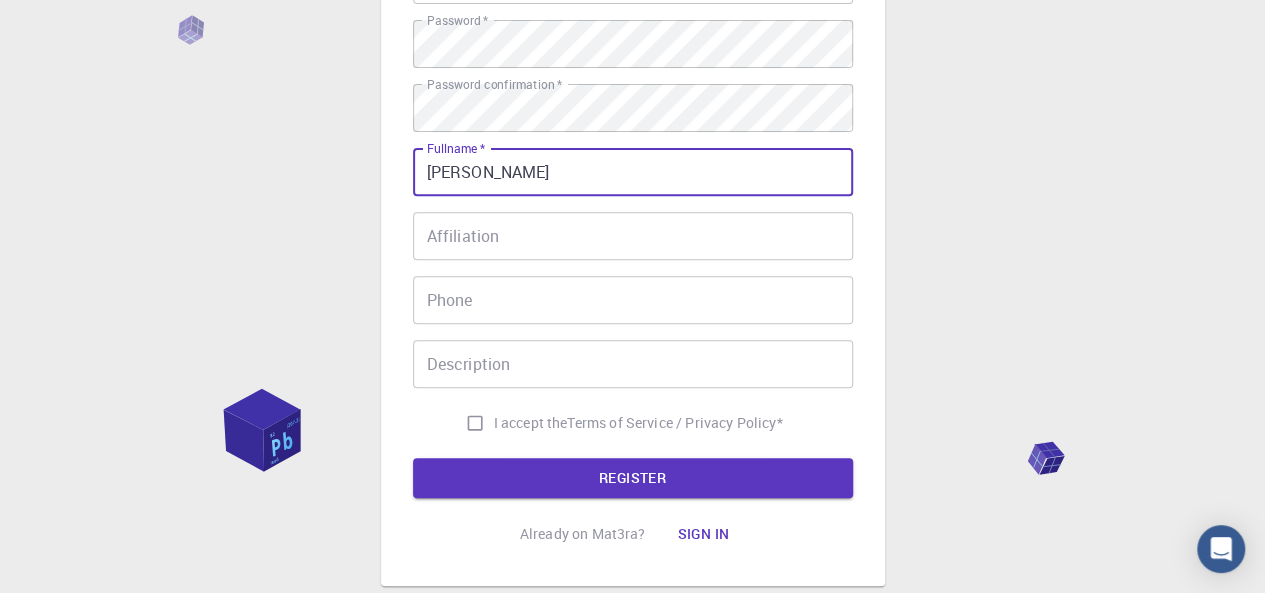 type on "Divya sharma" 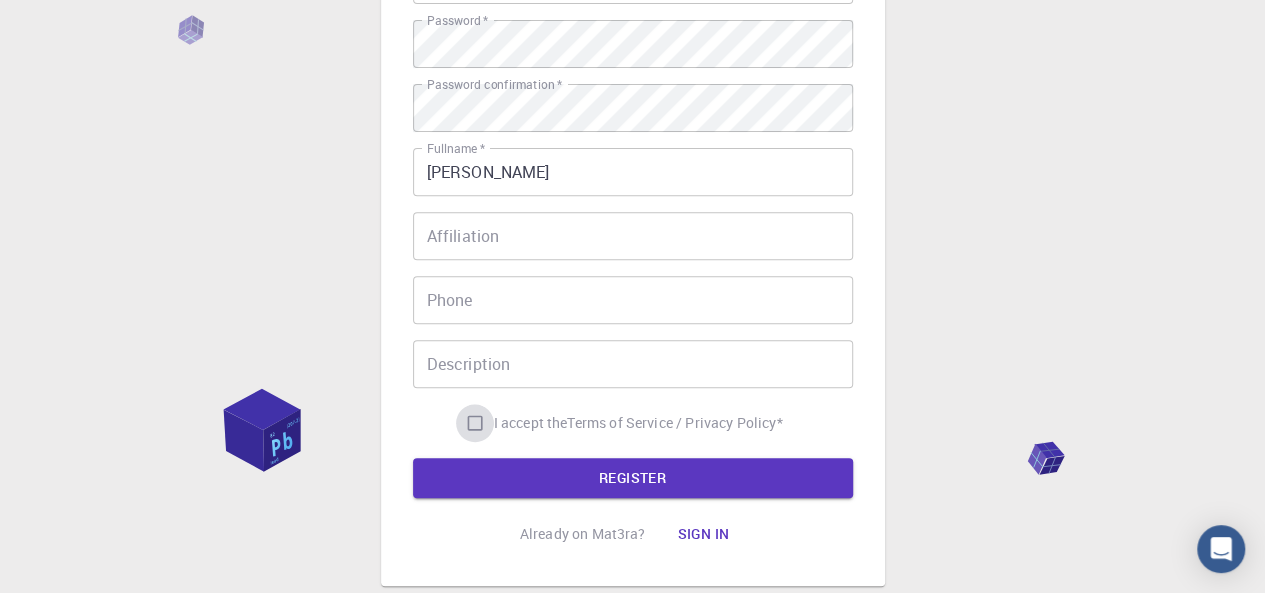 click on "I accept the  Terms of Service / Privacy Policy  *" at bounding box center (475, 423) 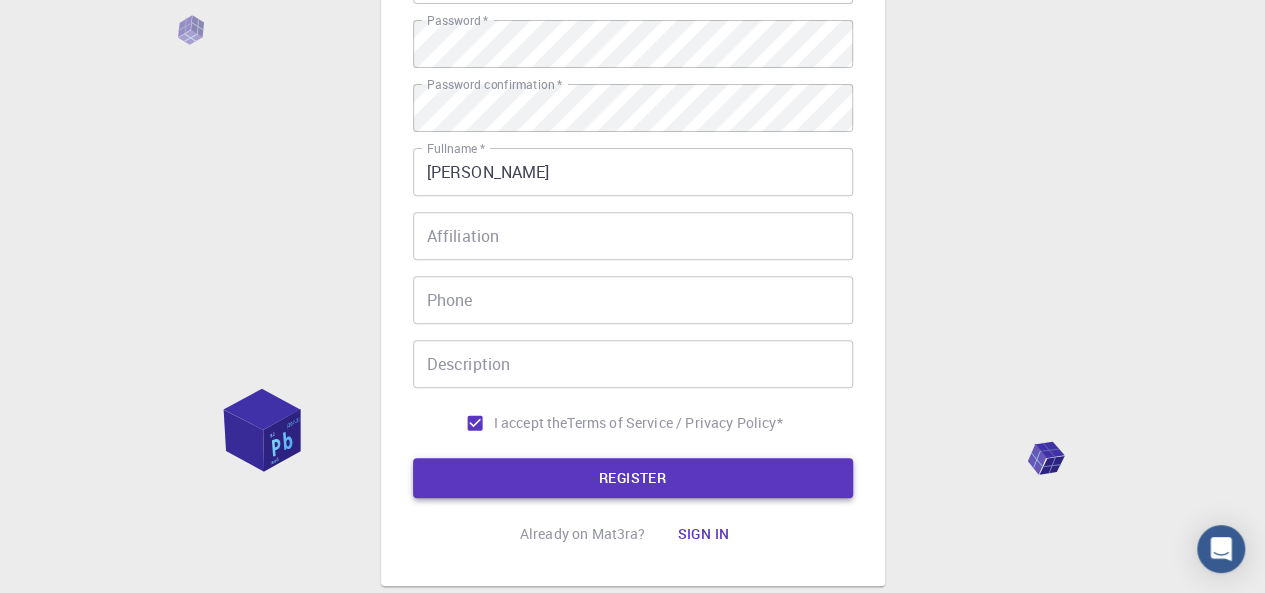 click on "REGISTER" at bounding box center [633, 478] 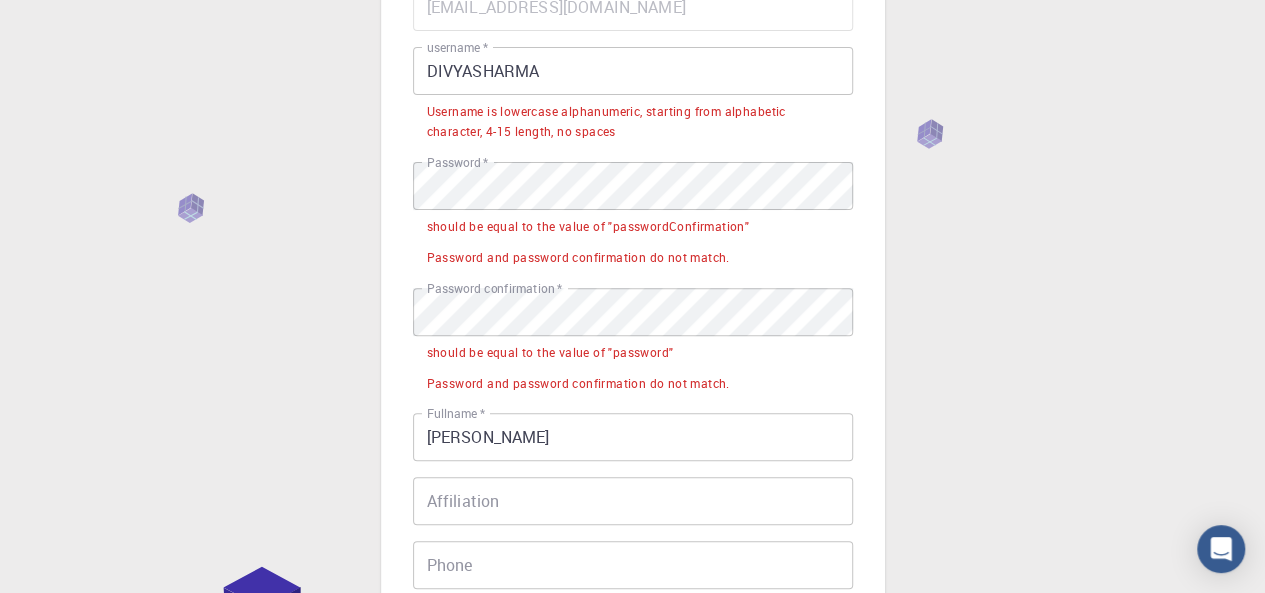 scroll, scrollTop: 100, scrollLeft: 0, axis: vertical 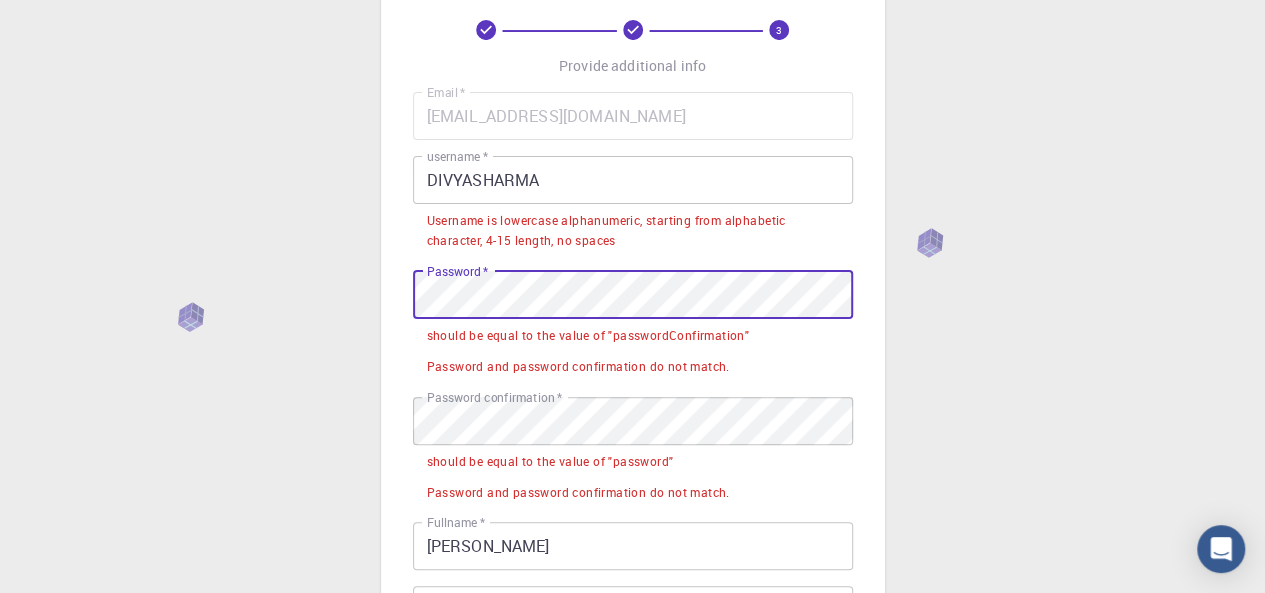 click on "3 Provide additional info Email   * divyasharma1448@gmail.com Email   * username   * DIVYASHARMA username   * Username is lowercase alphanumeric, starting from alphabetic character, 4-15 length, no spaces Password   * Password   * should be equal to the value of "passwordConfirmation" Password and password confirmation do not match. Password confirmation   * Password confirmation   * should be equal to the value of "password" Password and password confirmation do not match. Fullname   * Divya sharma Fullname   * Affiliation Affiliation Phone Phone Description Description I accept the  Terms of Service / Privacy Policy  * REGISTER Already on Mat3ra? Sign in ©  2025   Exabyte Inc.   All rights reserved. Platform version  2025.6.26 . Documentation Video Tutorials Terms of service Privacy statement" at bounding box center (632, 496) 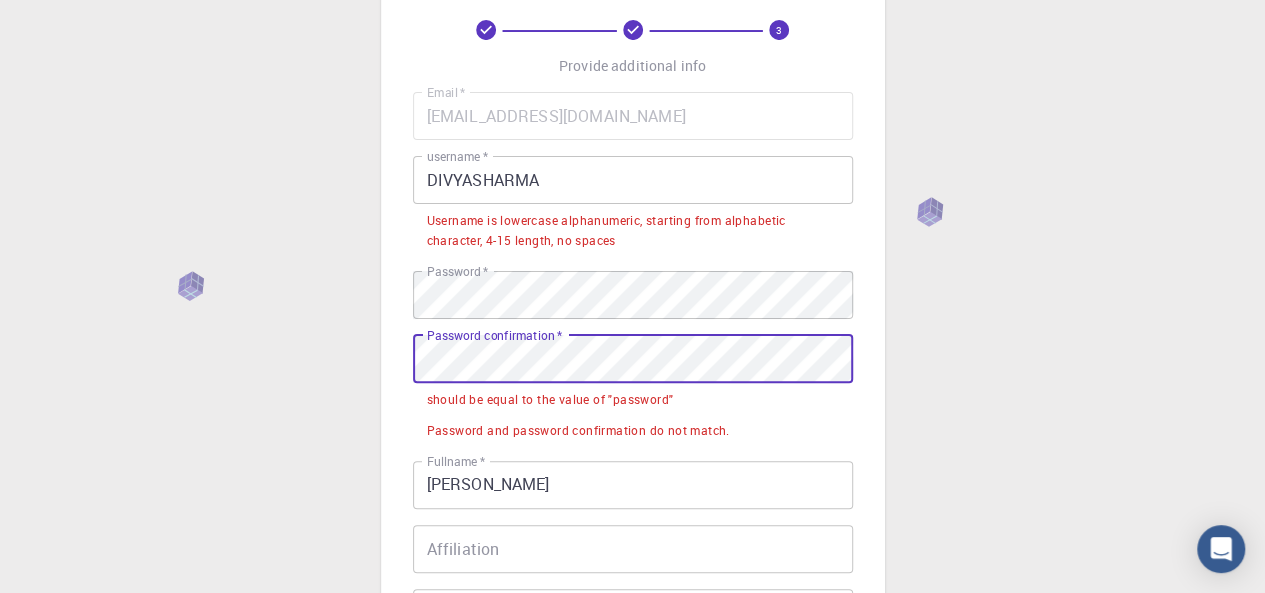click on "3 Provide additional info Email   * divyasharma1448@gmail.com Email   * username   * DIVYASHARMA username   * Username is lowercase alphanumeric, starting from alphabetic character, 4-15 length, no spaces Password   * Password   * Password confirmation   * Password confirmation   * should be equal to the value of "password" Password and password confirmation do not match. Fullname   * Divya sharma Fullname   * Affiliation Affiliation Phone Phone Description Description I accept the  Terms of Service / Privacy Policy  * REGISTER Already on Mat3ra? Sign in ©  2025   Exabyte Inc.   All rights reserved. Platform version  2025.6.26 . Documentation Video Tutorials Terms of service Privacy statement" at bounding box center (632, 465) 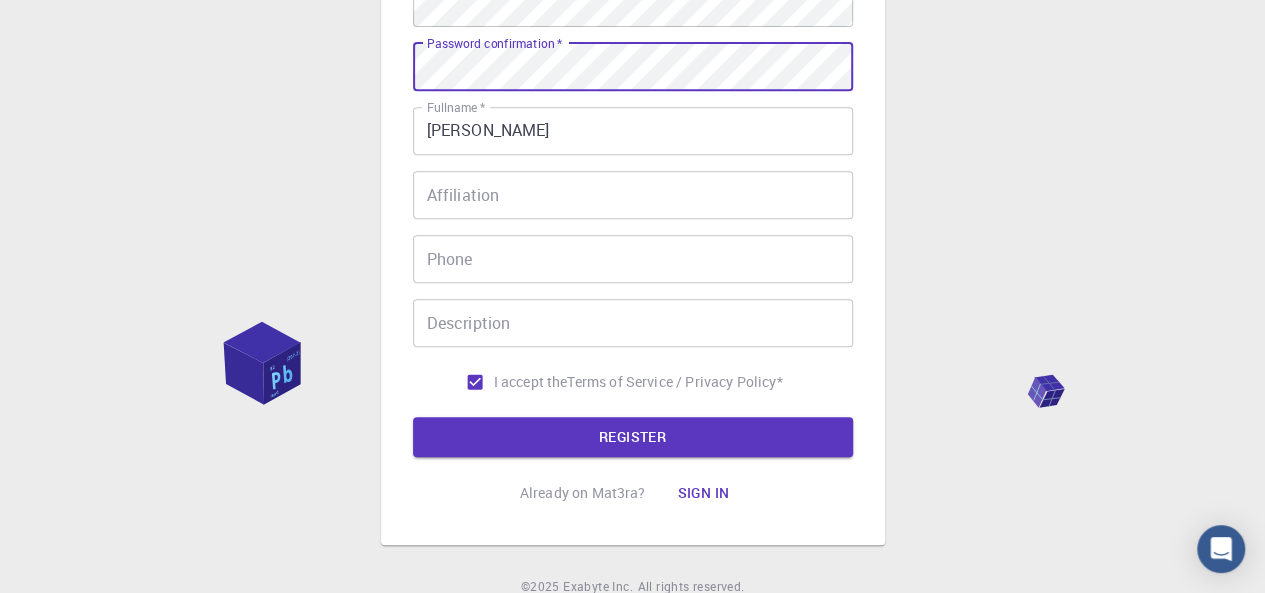 scroll, scrollTop: 400, scrollLeft: 0, axis: vertical 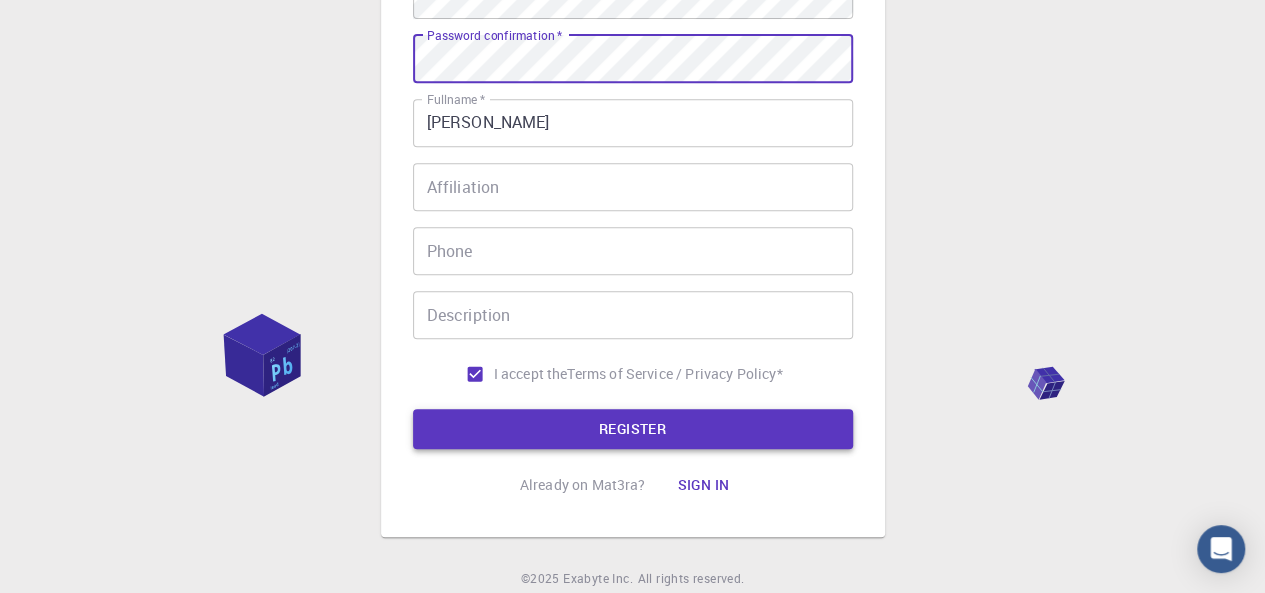 click on "REGISTER" at bounding box center (633, 429) 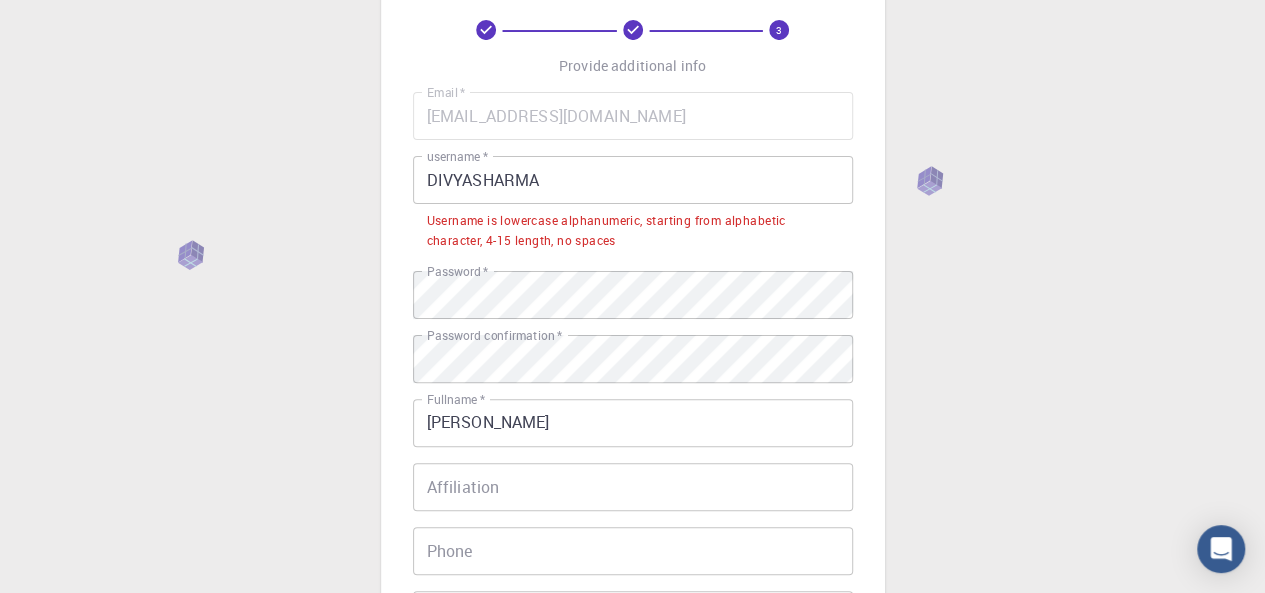 scroll, scrollTop: 200, scrollLeft: 0, axis: vertical 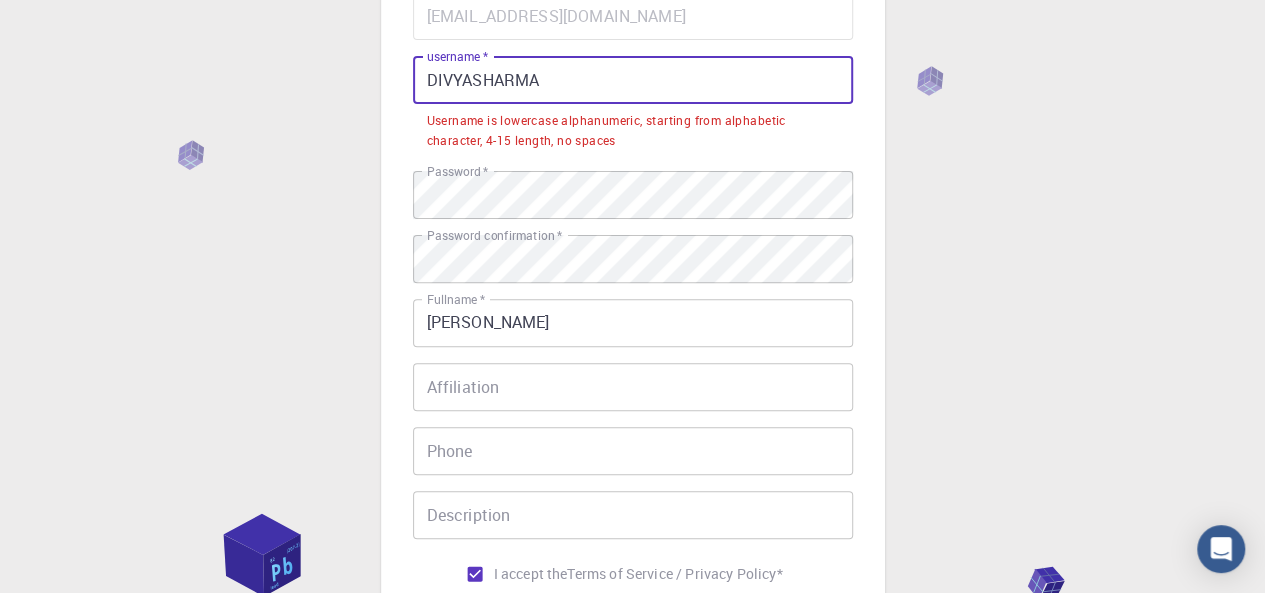 drag, startPoint x: 556, startPoint y: 77, endPoint x: 400, endPoint y: 79, distance: 156.01282 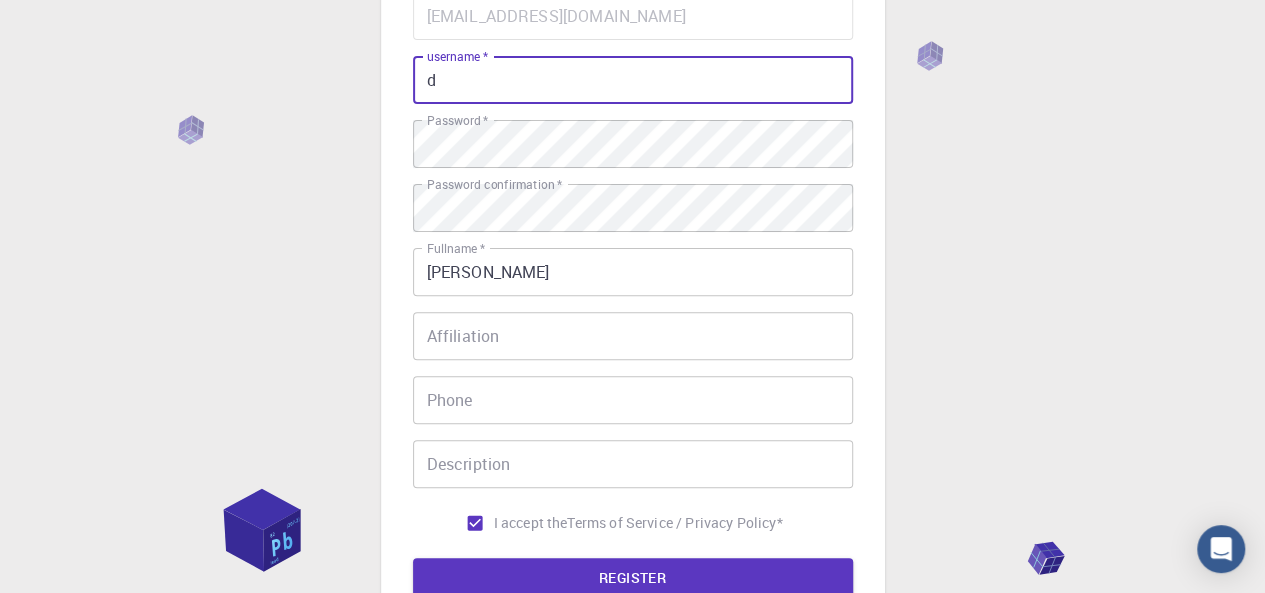 click on "d" at bounding box center [633, 80] 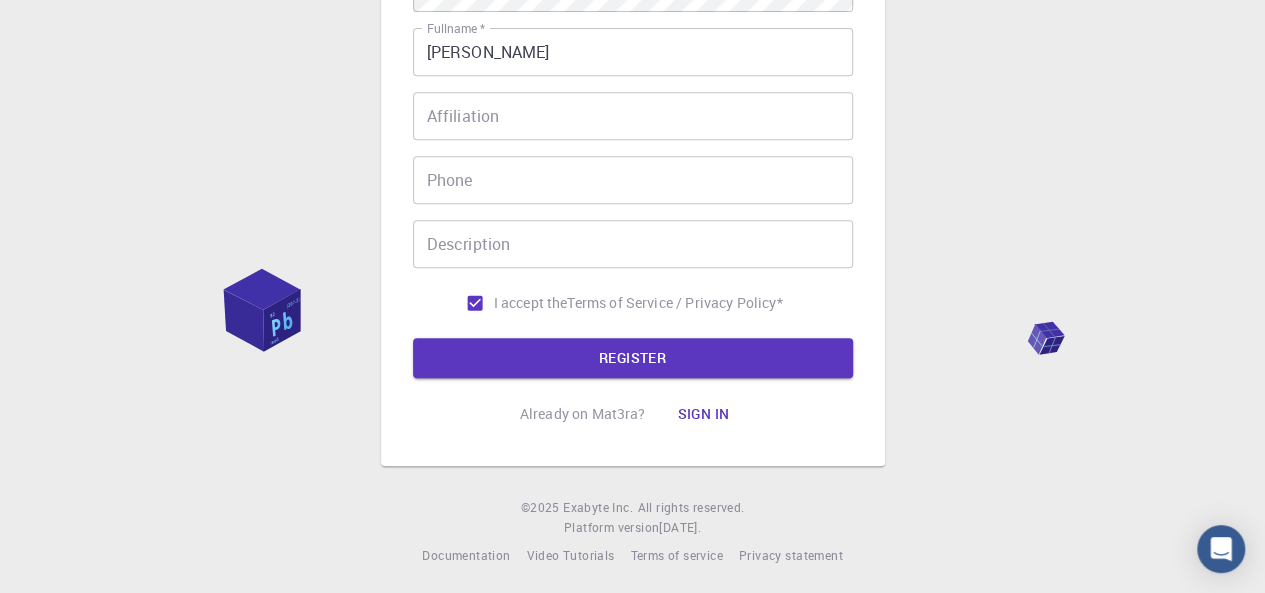 scroll, scrollTop: 426, scrollLeft: 0, axis: vertical 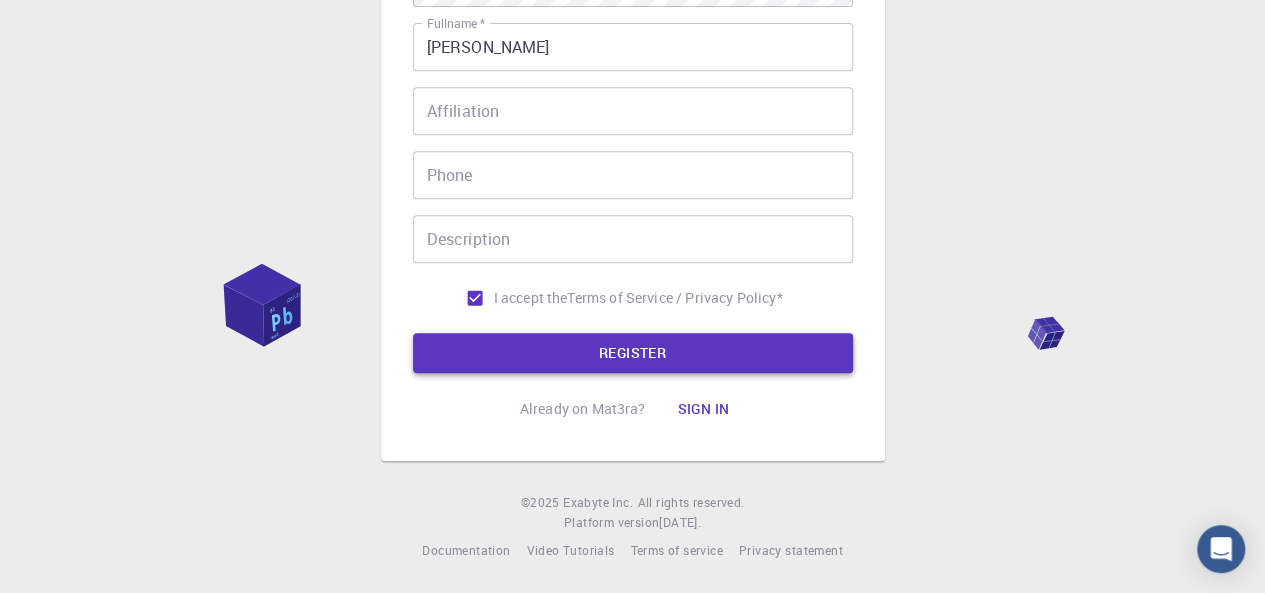 type on "divyasharma" 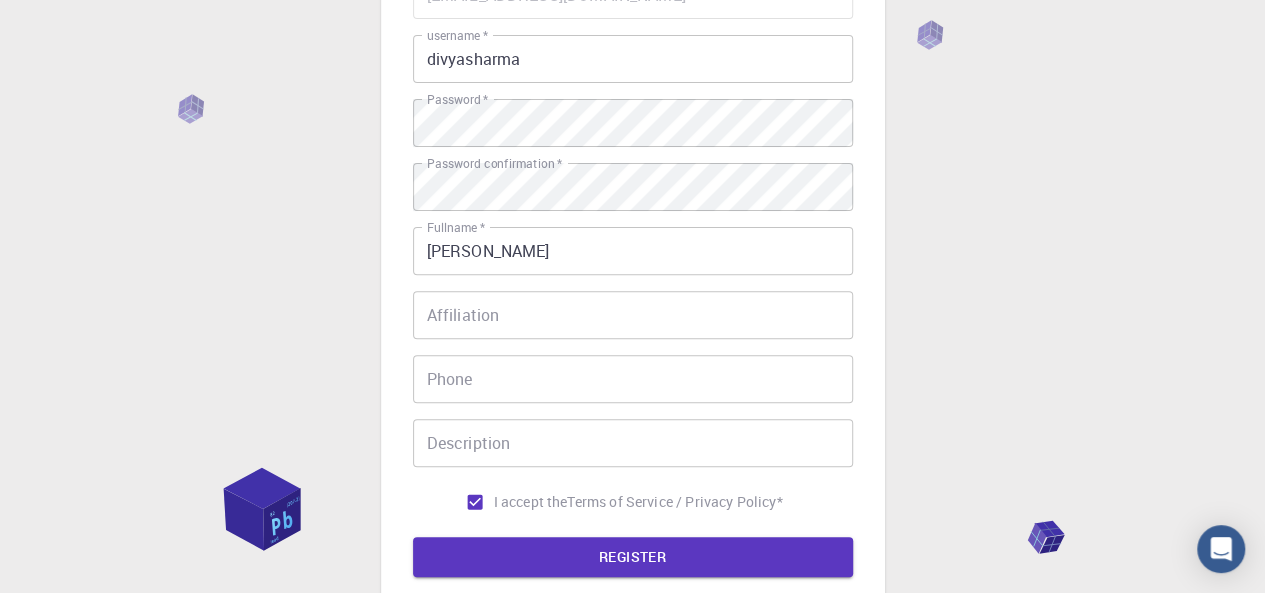 scroll, scrollTop: 426, scrollLeft: 0, axis: vertical 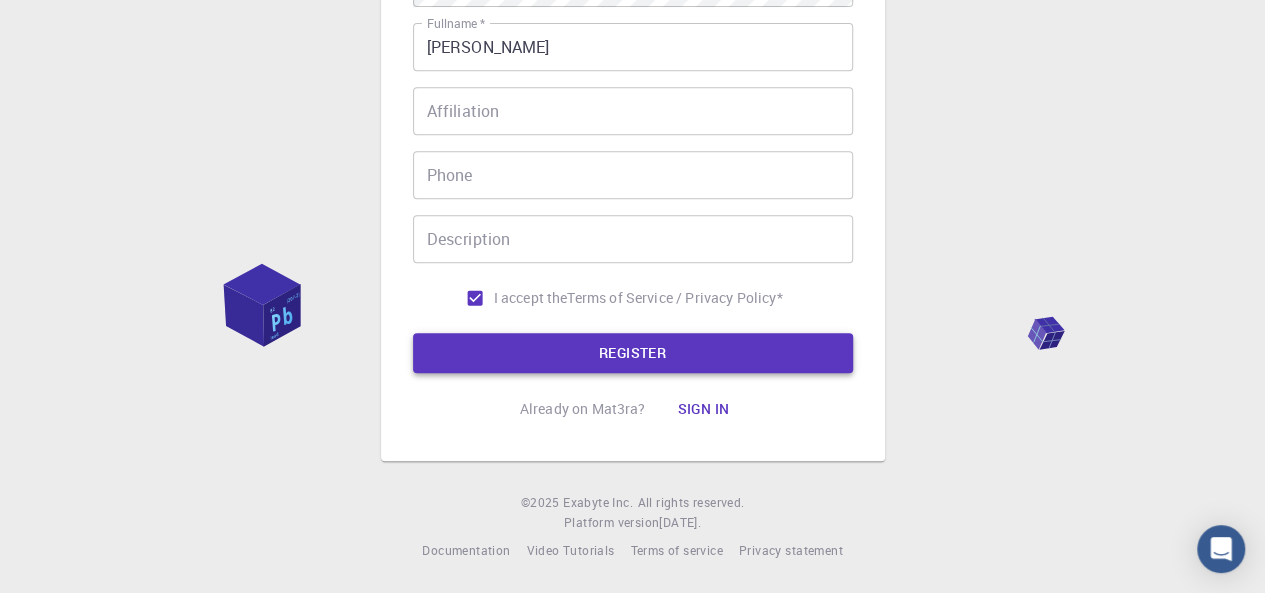 click on "REGISTER" at bounding box center (633, 353) 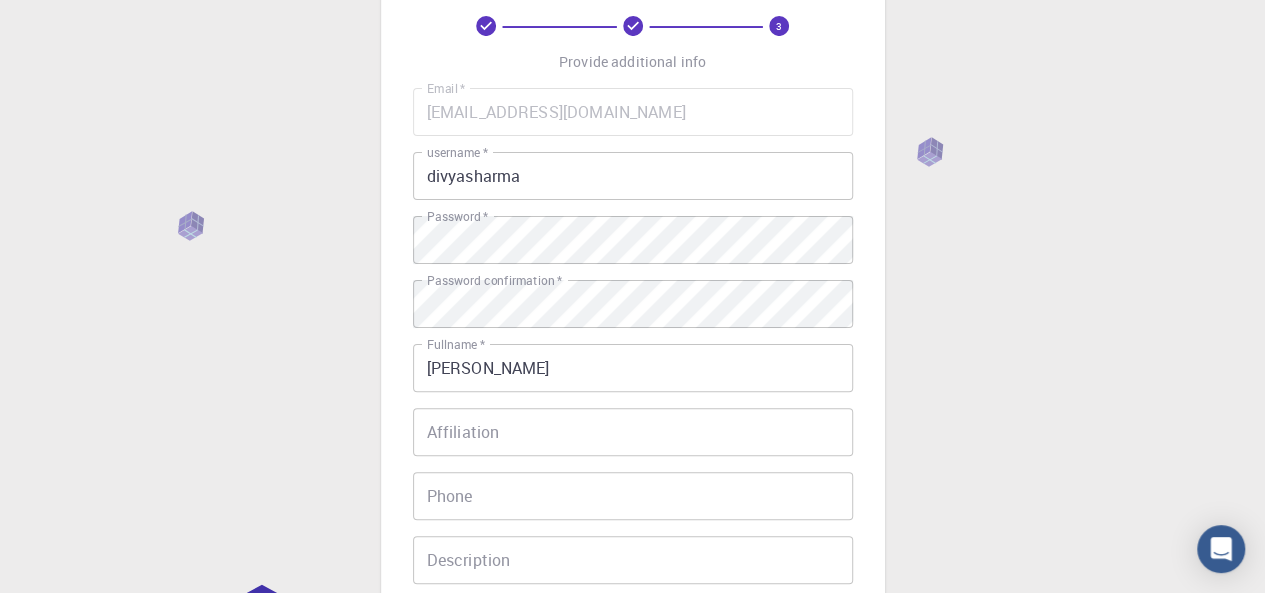 scroll, scrollTop: 26, scrollLeft: 0, axis: vertical 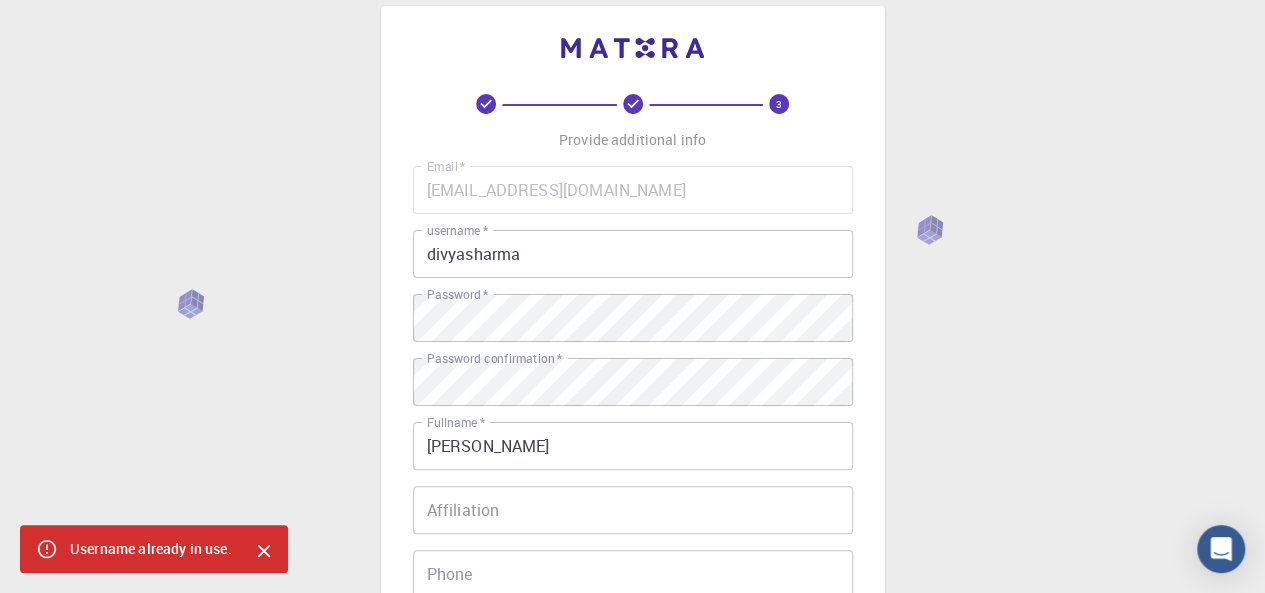 click 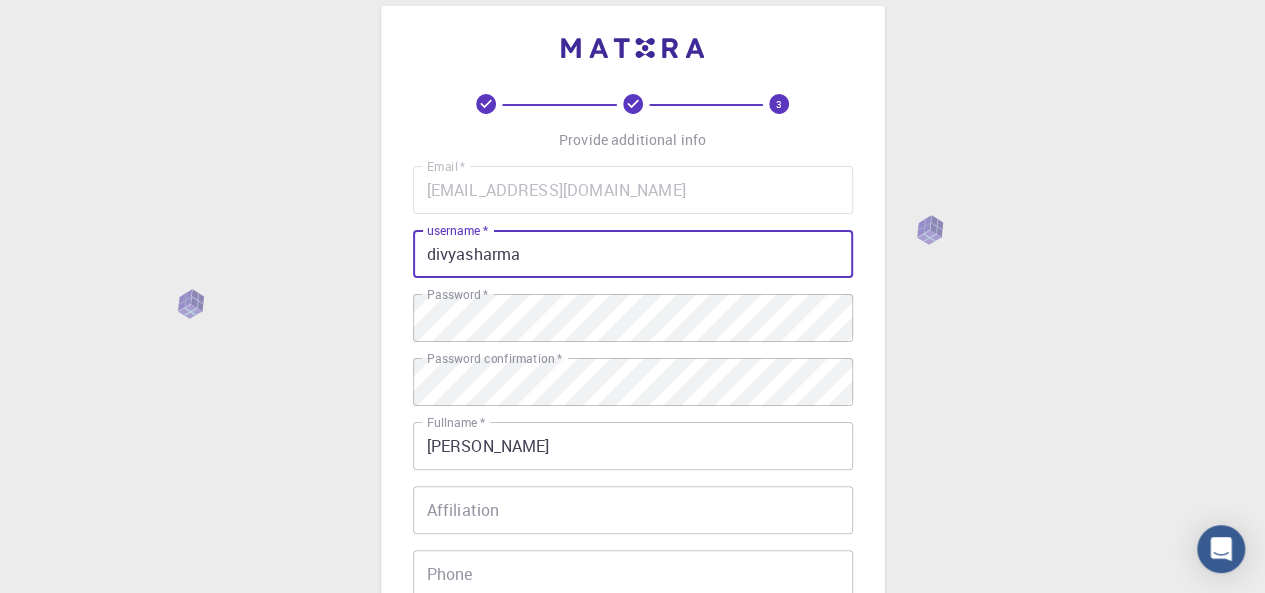 click on "divyasharma" at bounding box center (633, 254) 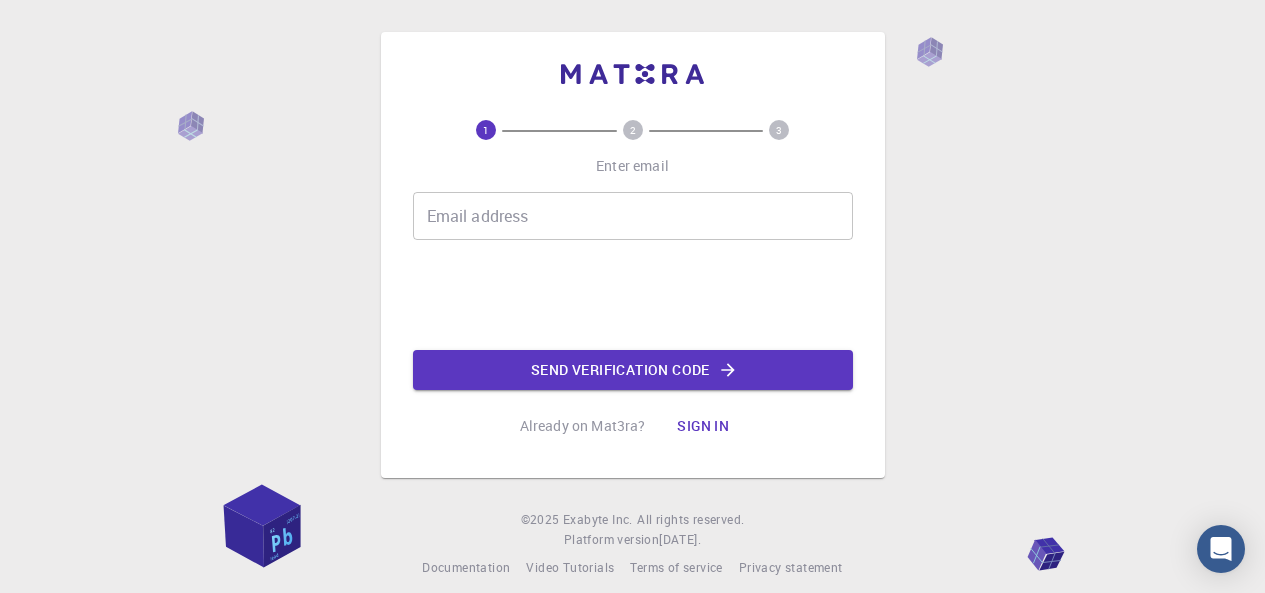 scroll, scrollTop: 0, scrollLeft: 0, axis: both 